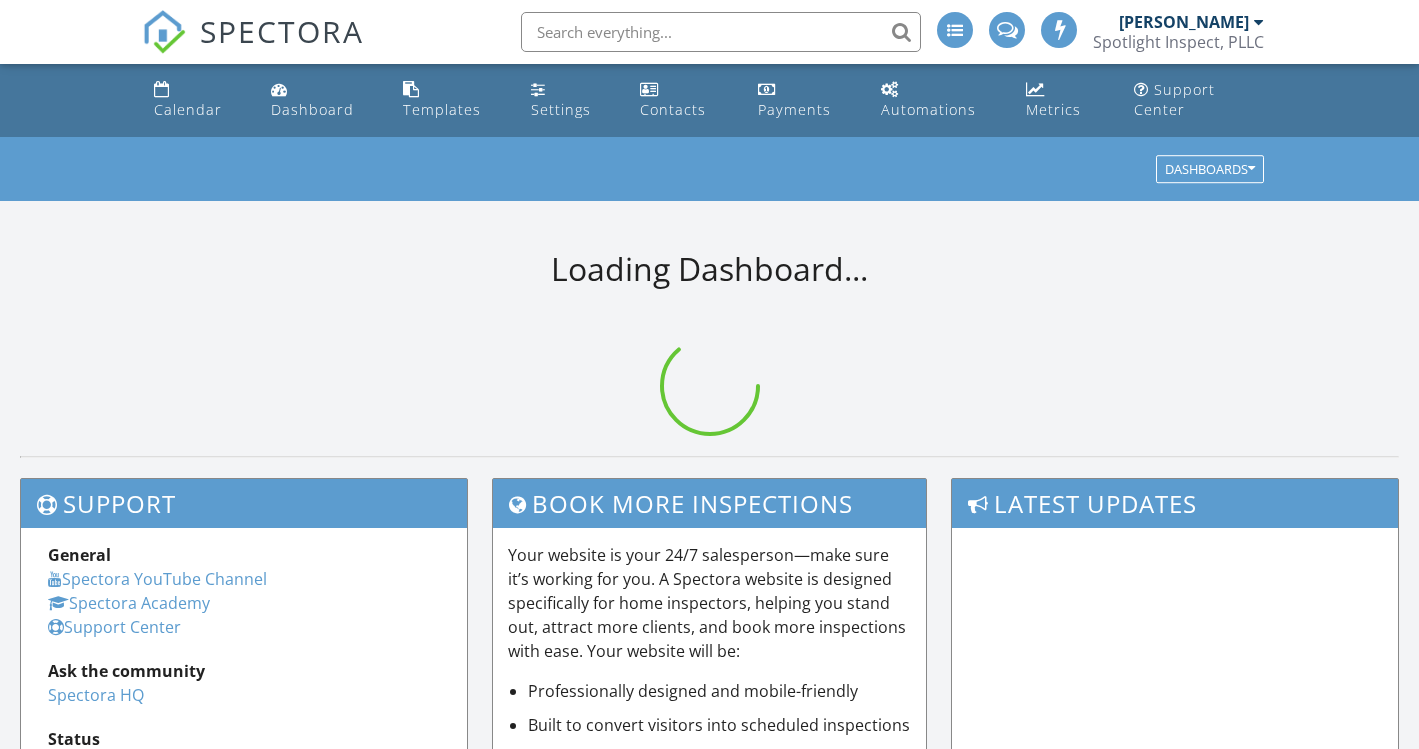 scroll, scrollTop: 0, scrollLeft: 0, axis: both 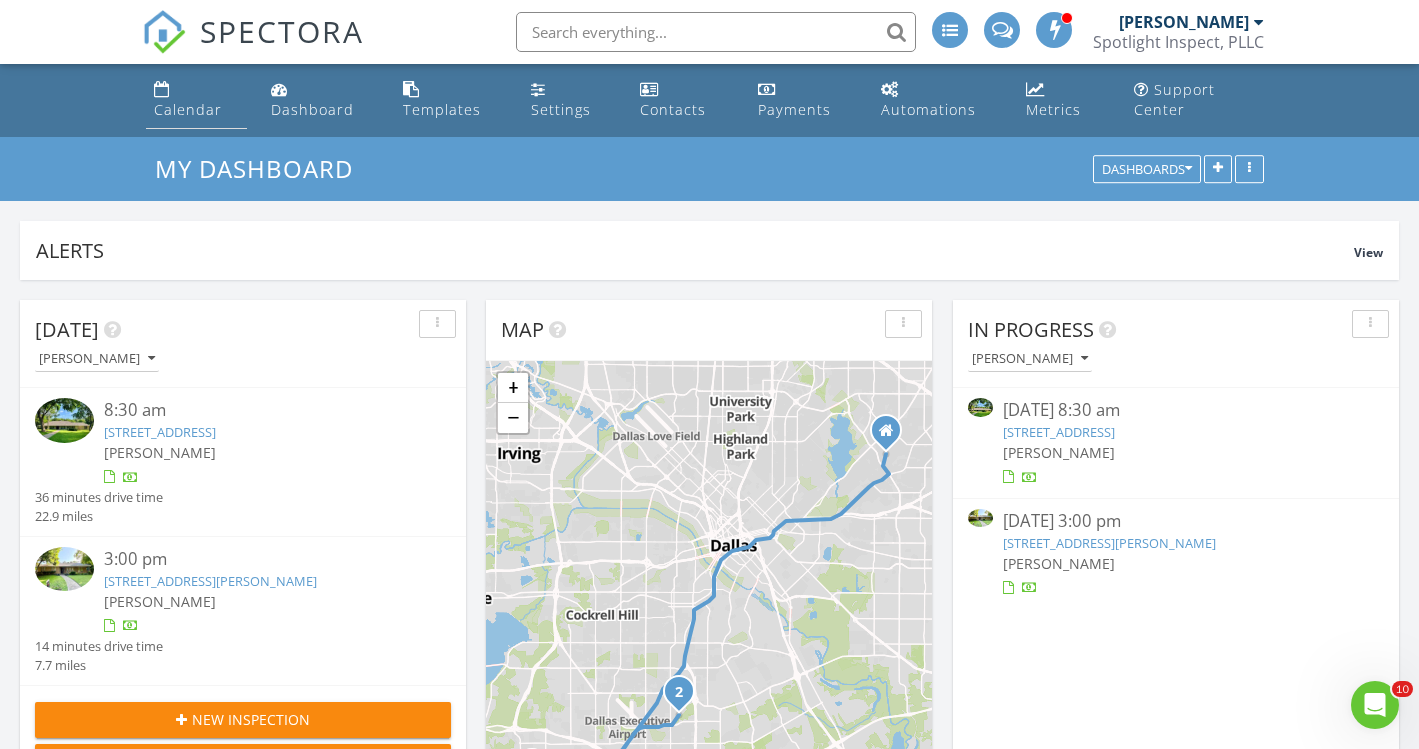 click on "Calendar" at bounding box center (188, 109) 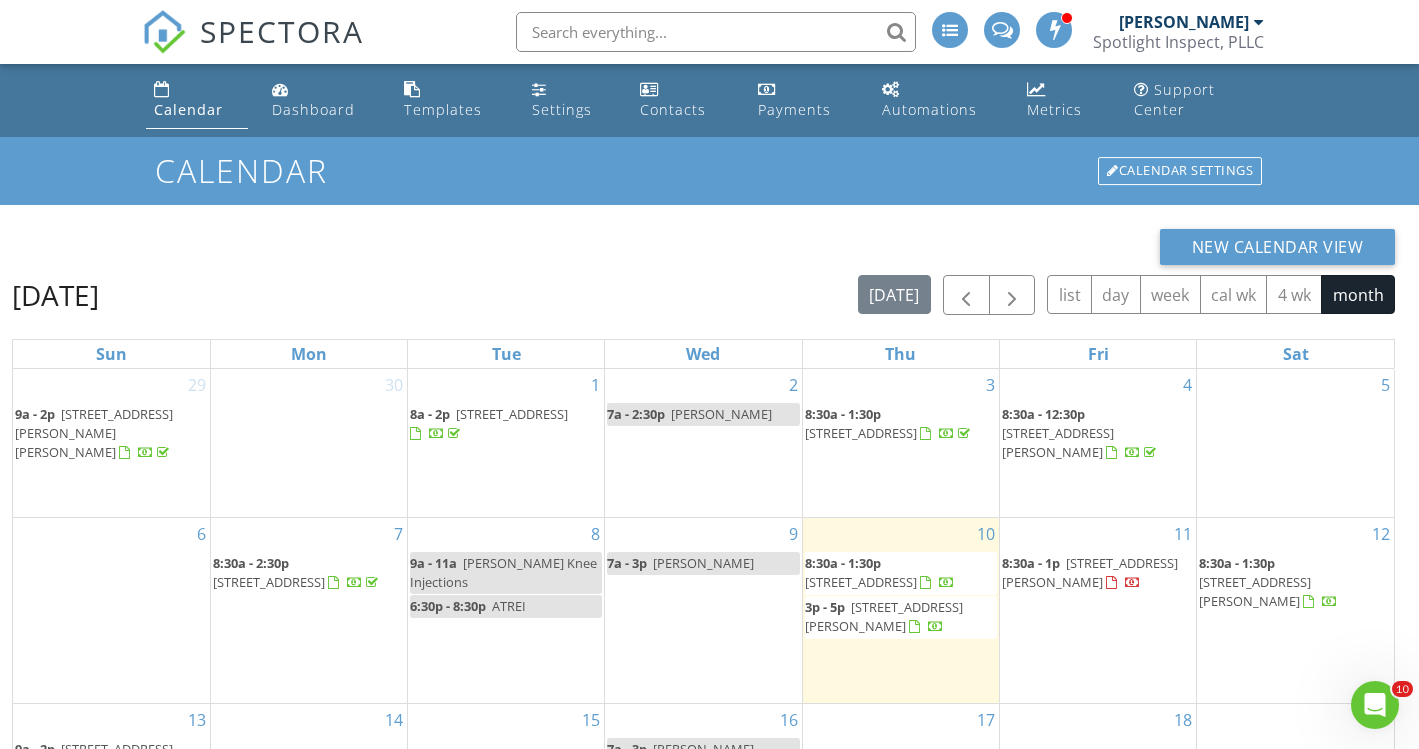 scroll, scrollTop: 0, scrollLeft: 0, axis: both 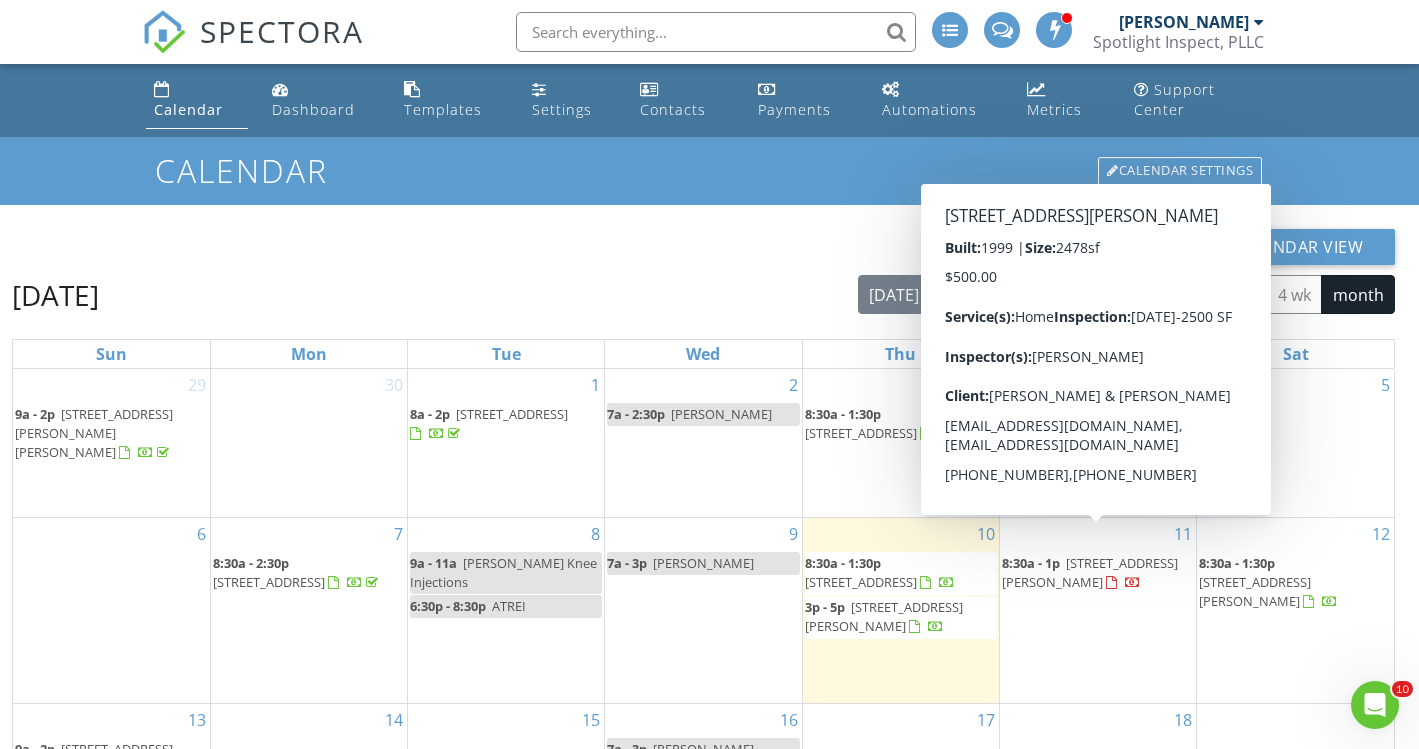 click on "12034 Lueders Ln, Dallas 75230" at bounding box center [1090, 572] 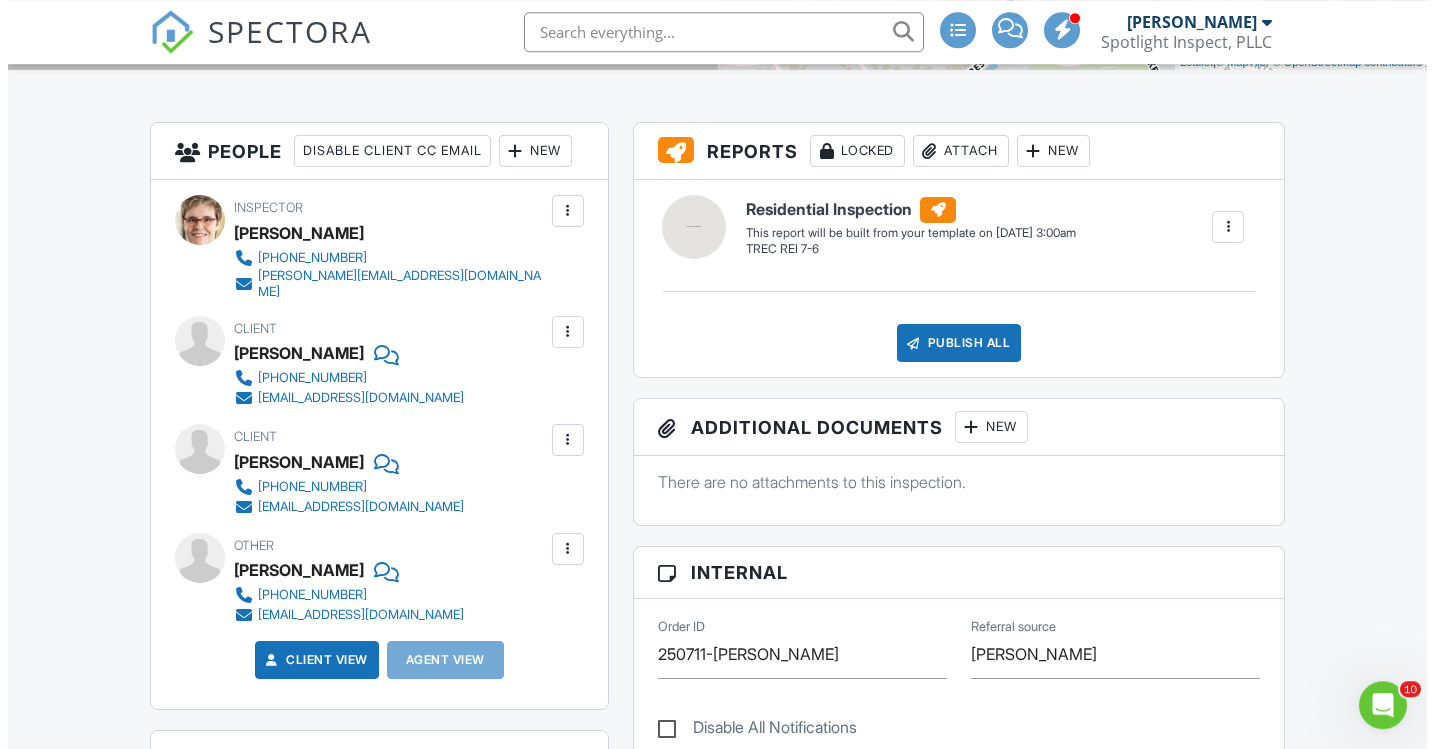 scroll, scrollTop: 512, scrollLeft: 0, axis: vertical 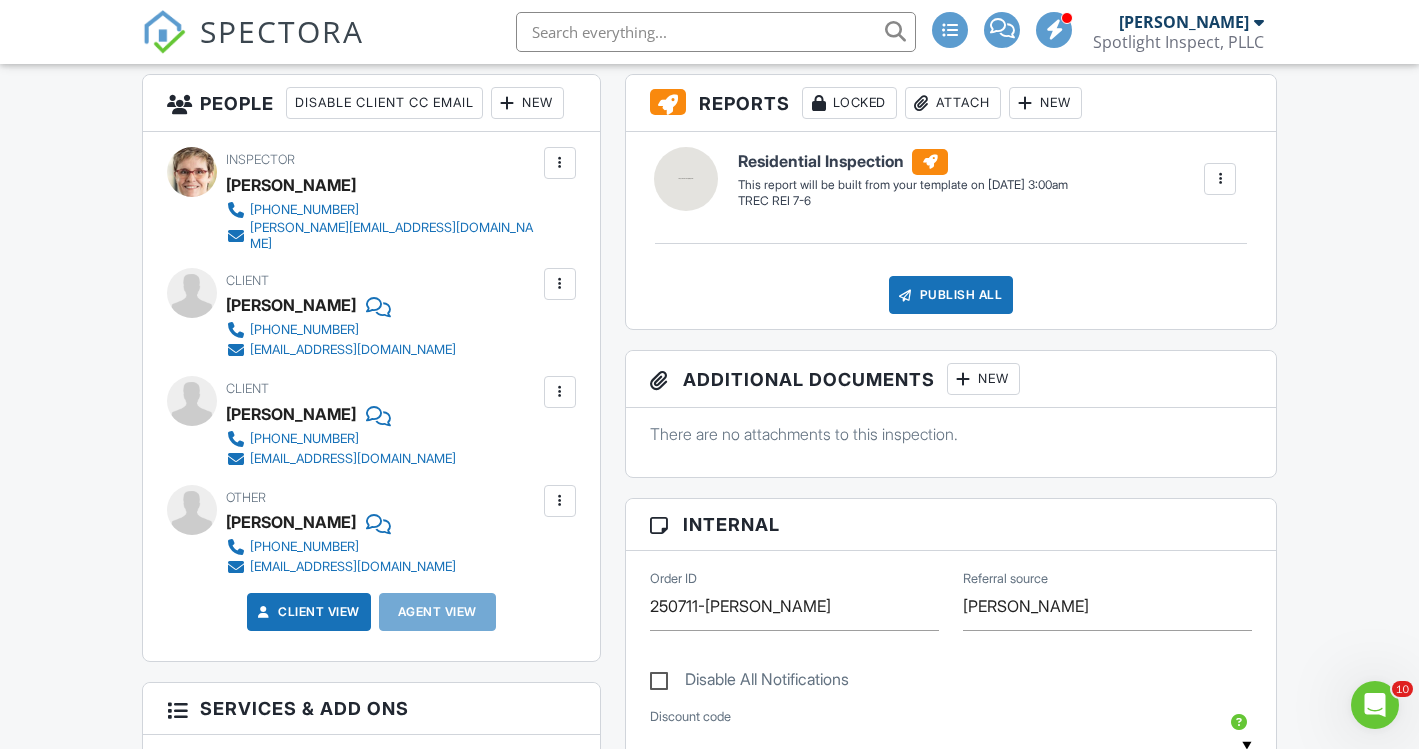 click at bounding box center (560, 392) 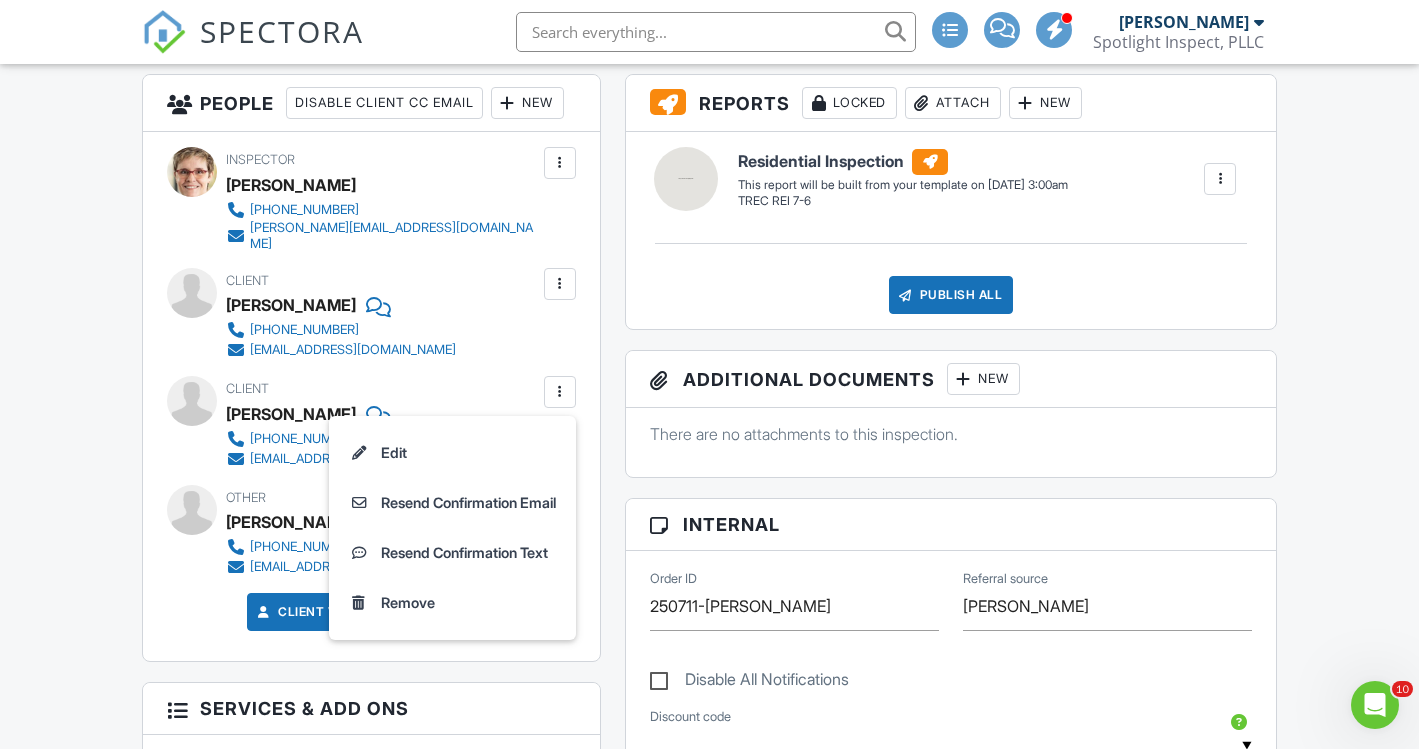 click on "Resend Confirmation Text" at bounding box center (452, 553) 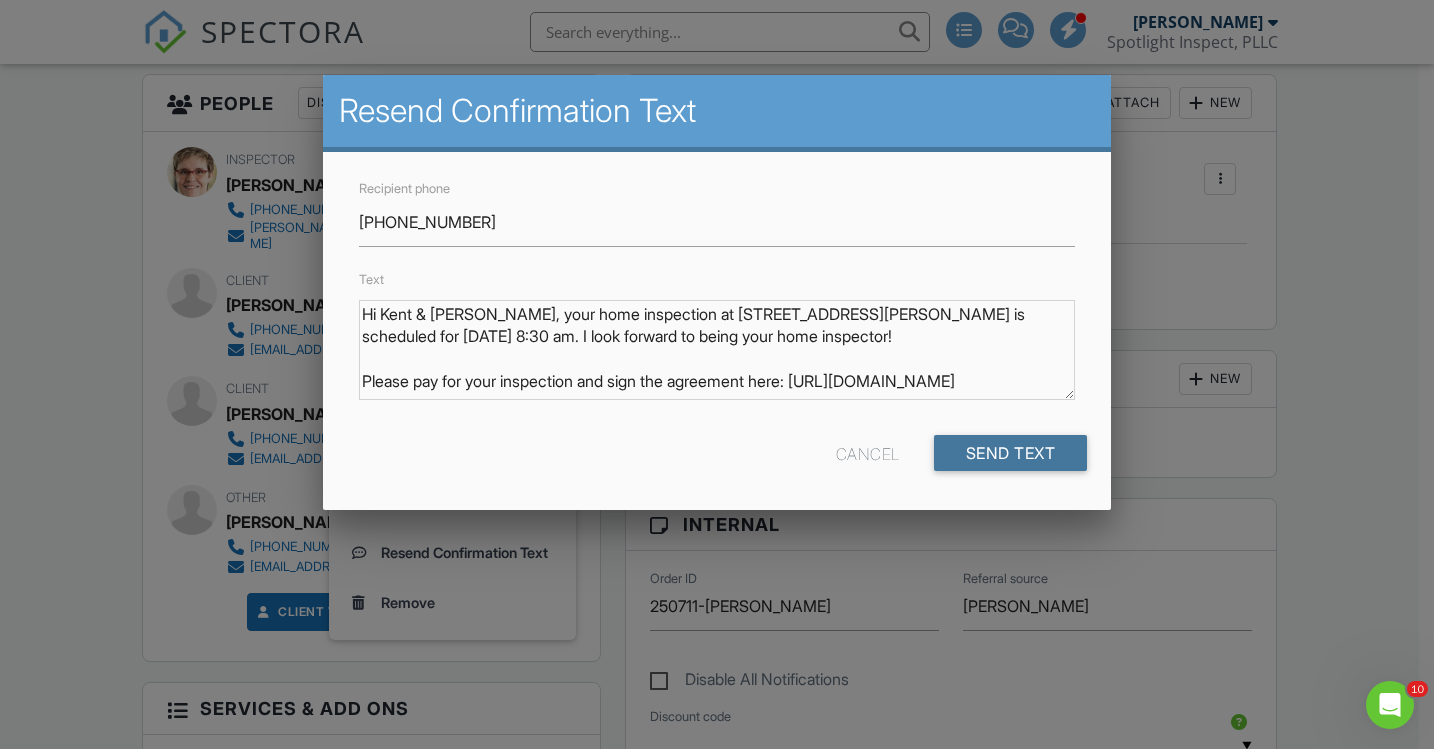 click on "Send Text" at bounding box center (1011, 453) 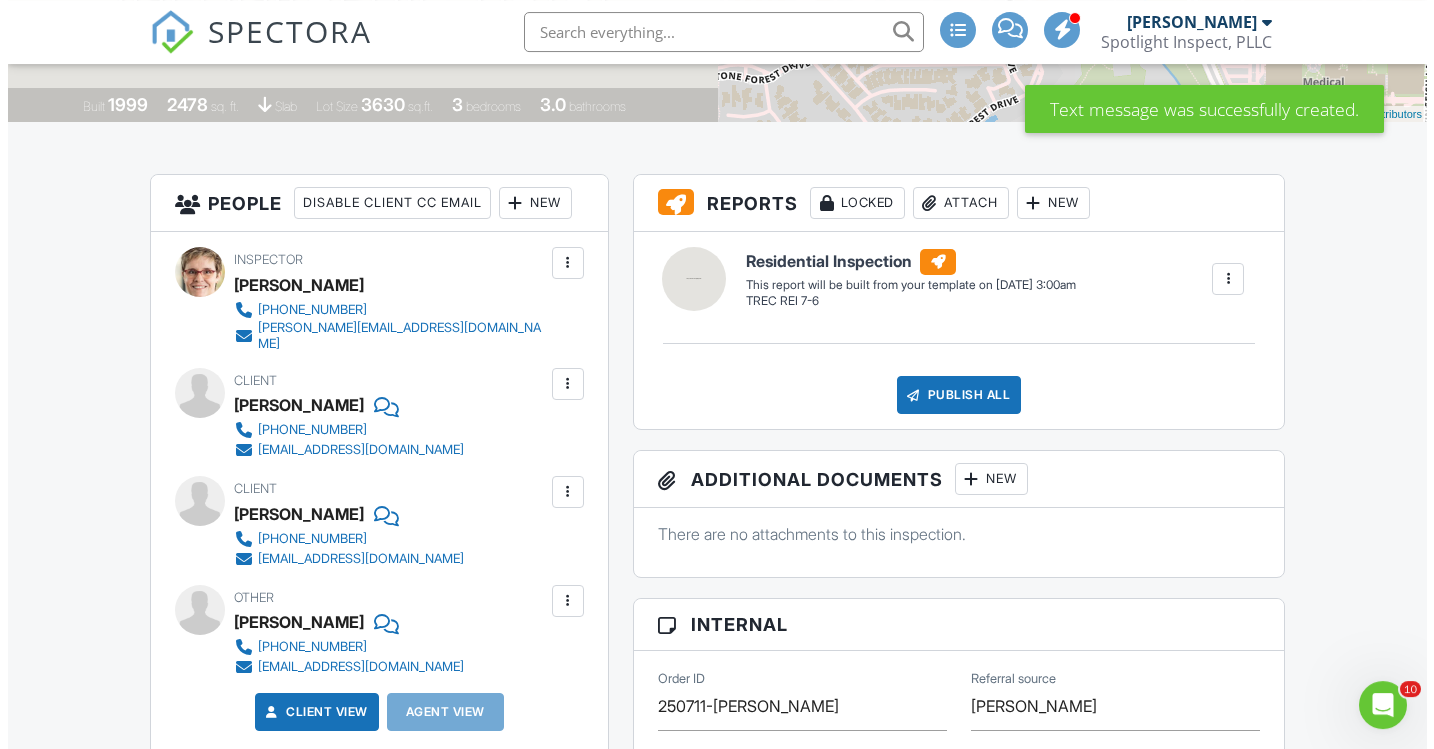 scroll, scrollTop: 416, scrollLeft: 0, axis: vertical 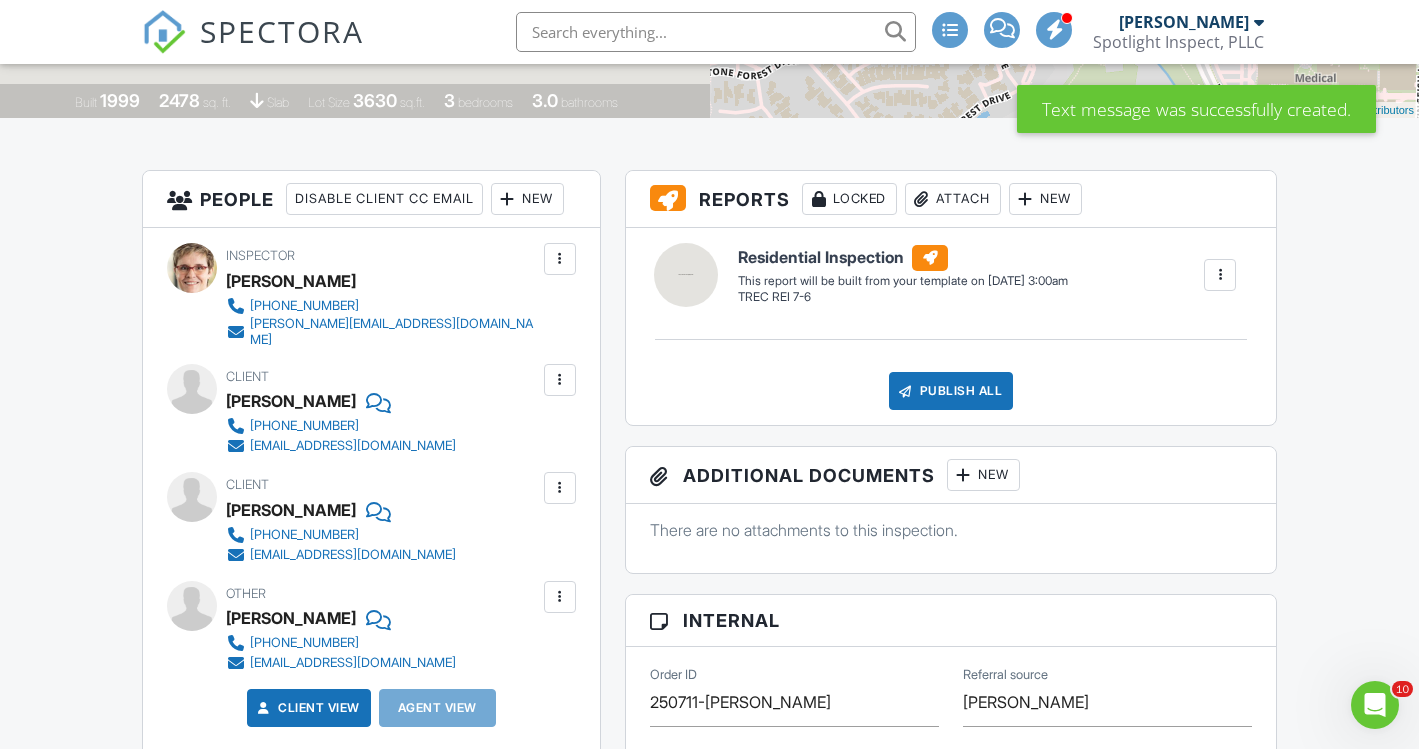 click at bounding box center (560, 380) 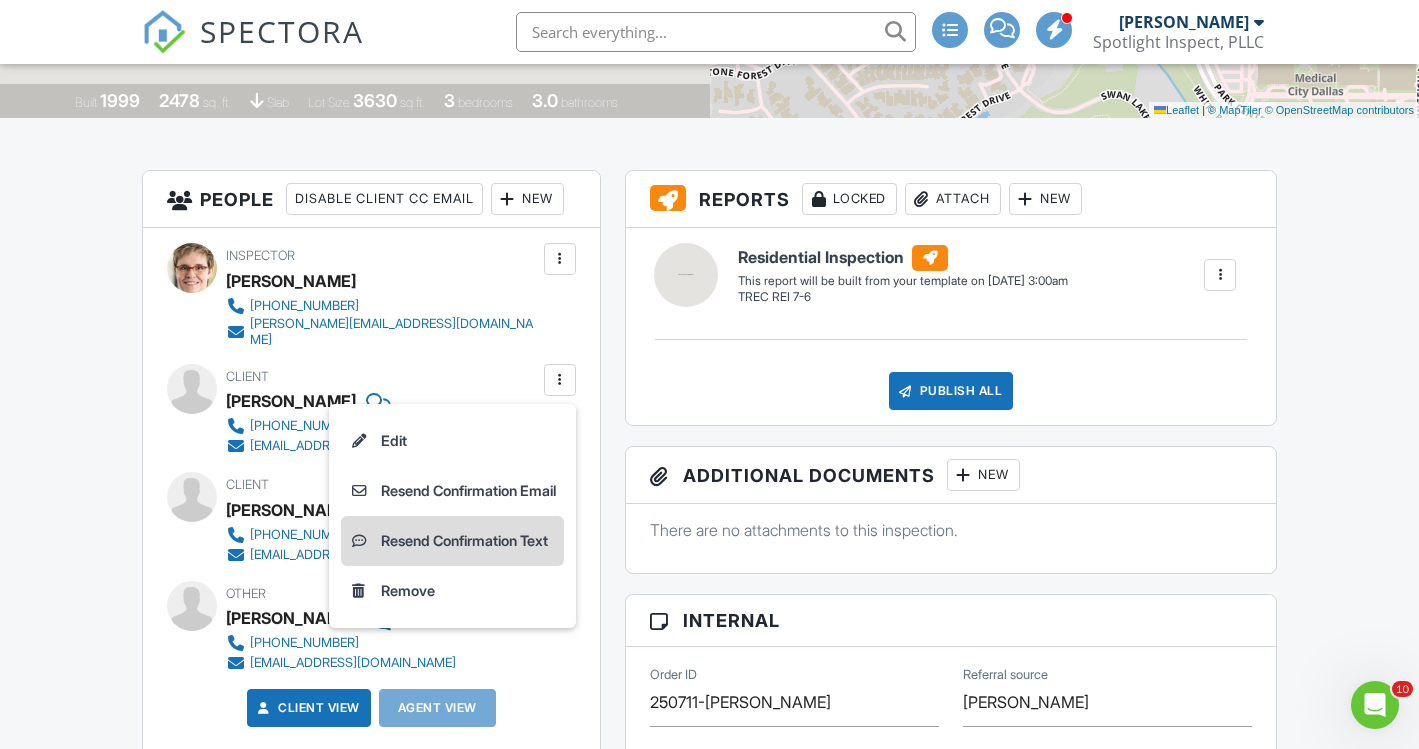 click on "Resend Confirmation Text" at bounding box center (452, 541) 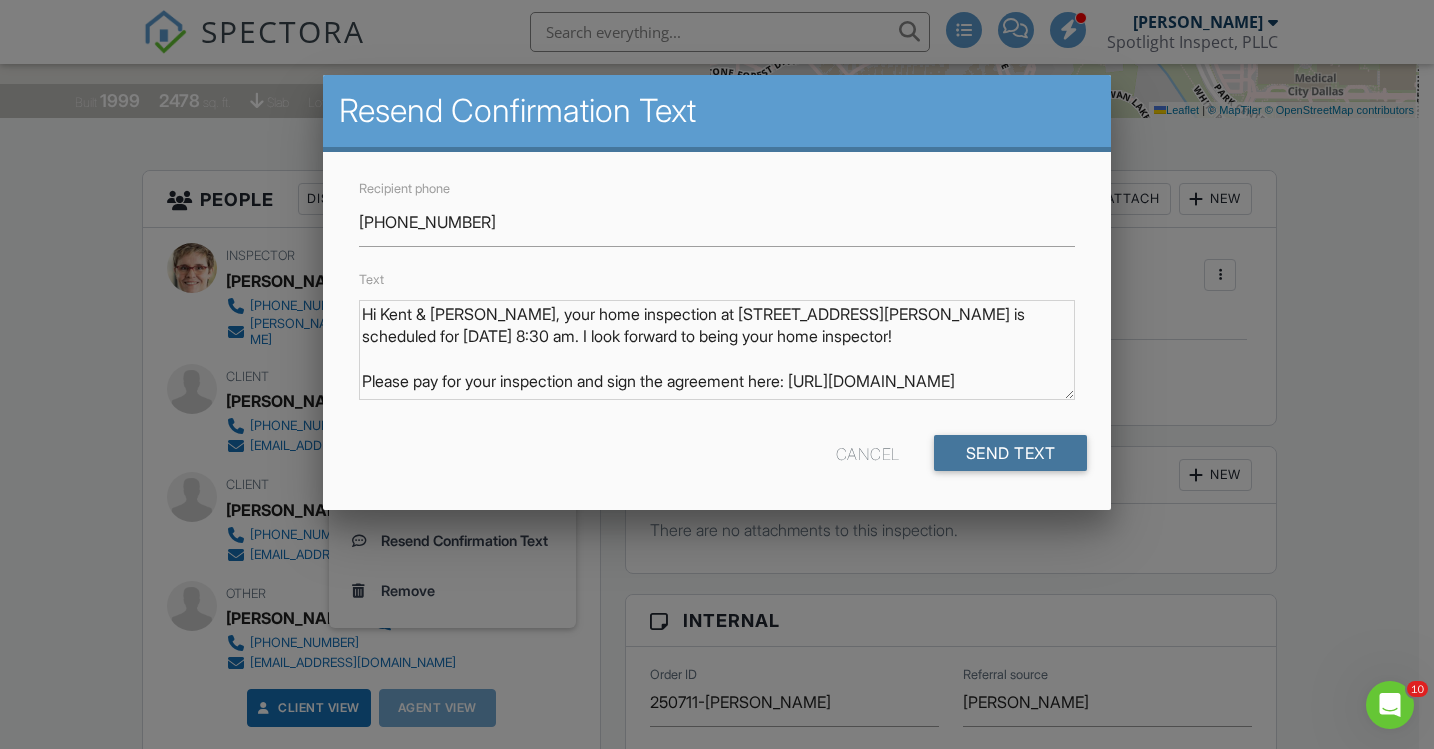 click on "Send Text" at bounding box center (1011, 453) 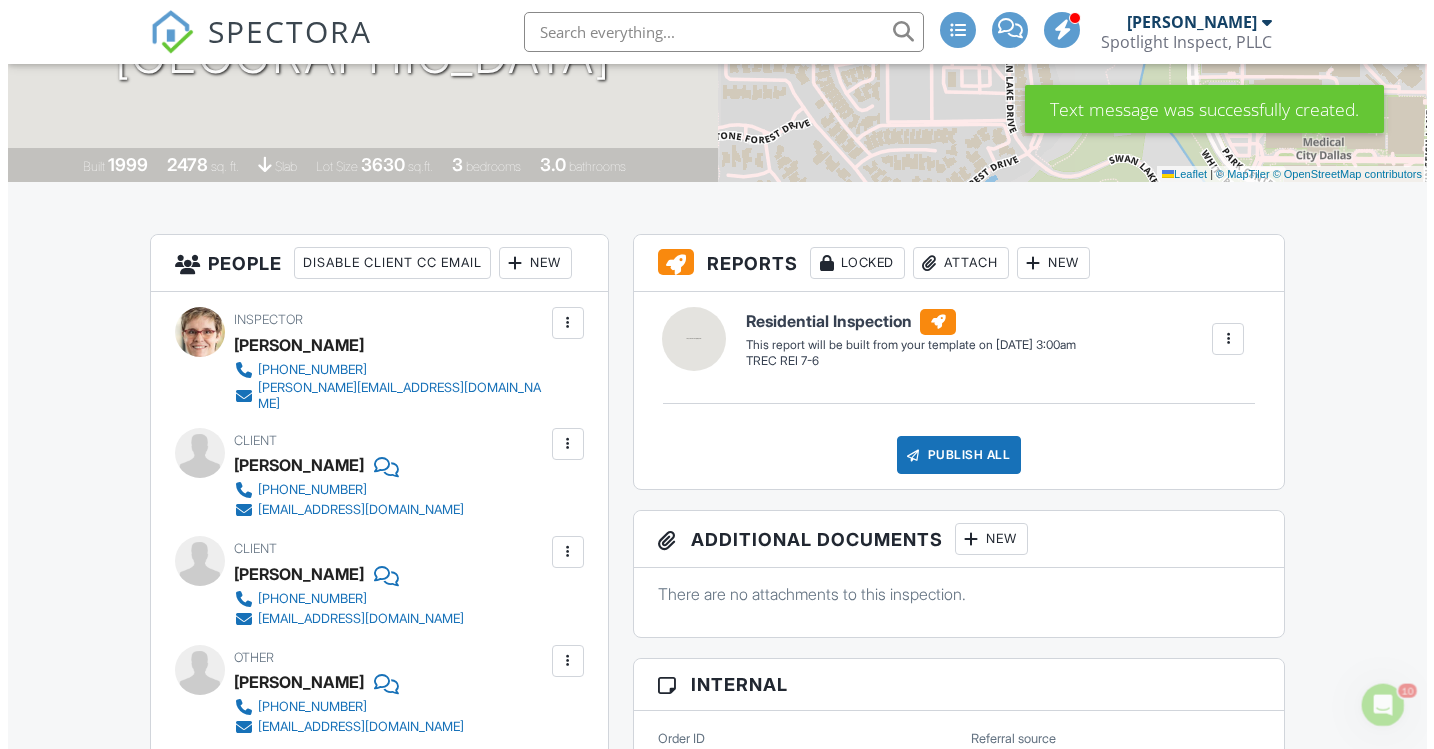 scroll, scrollTop: 0, scrollLeft: 0, axis: both 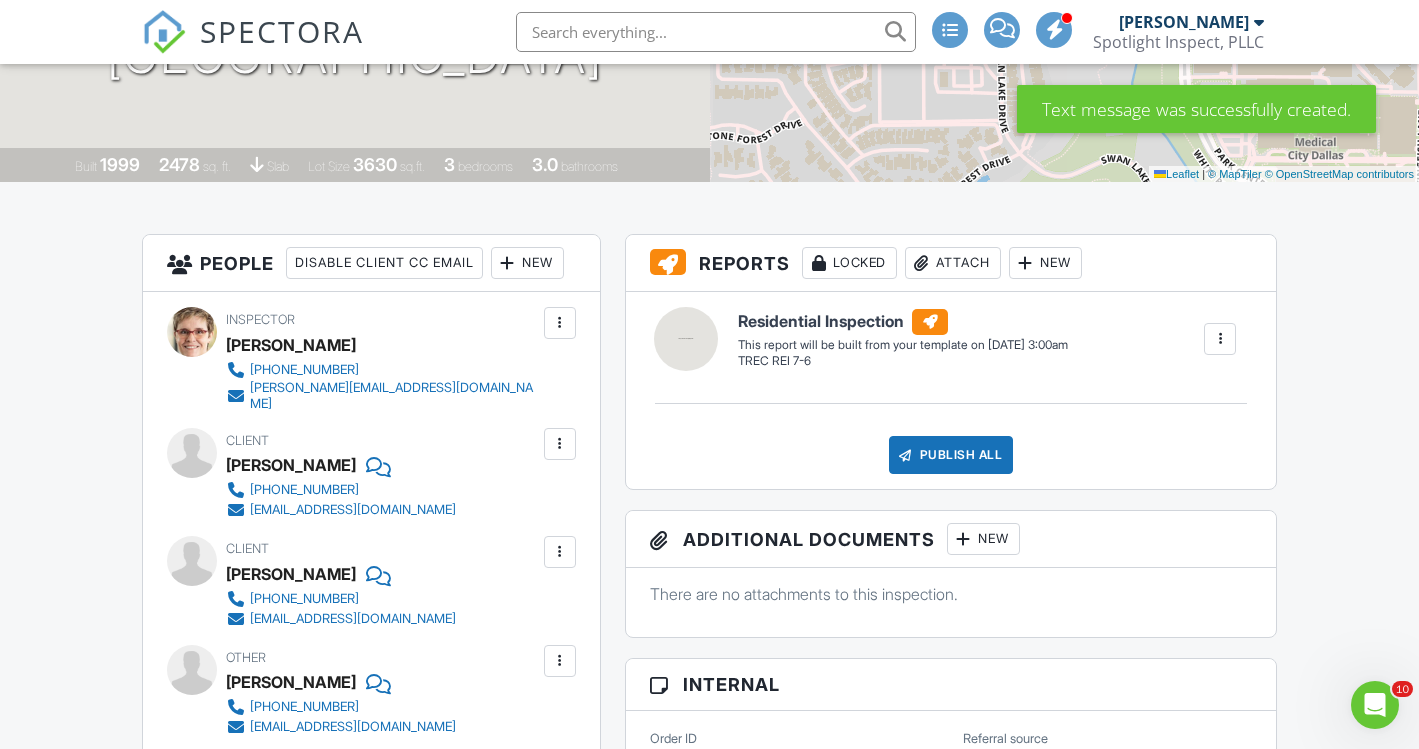 click at bounding box center [560, 444] 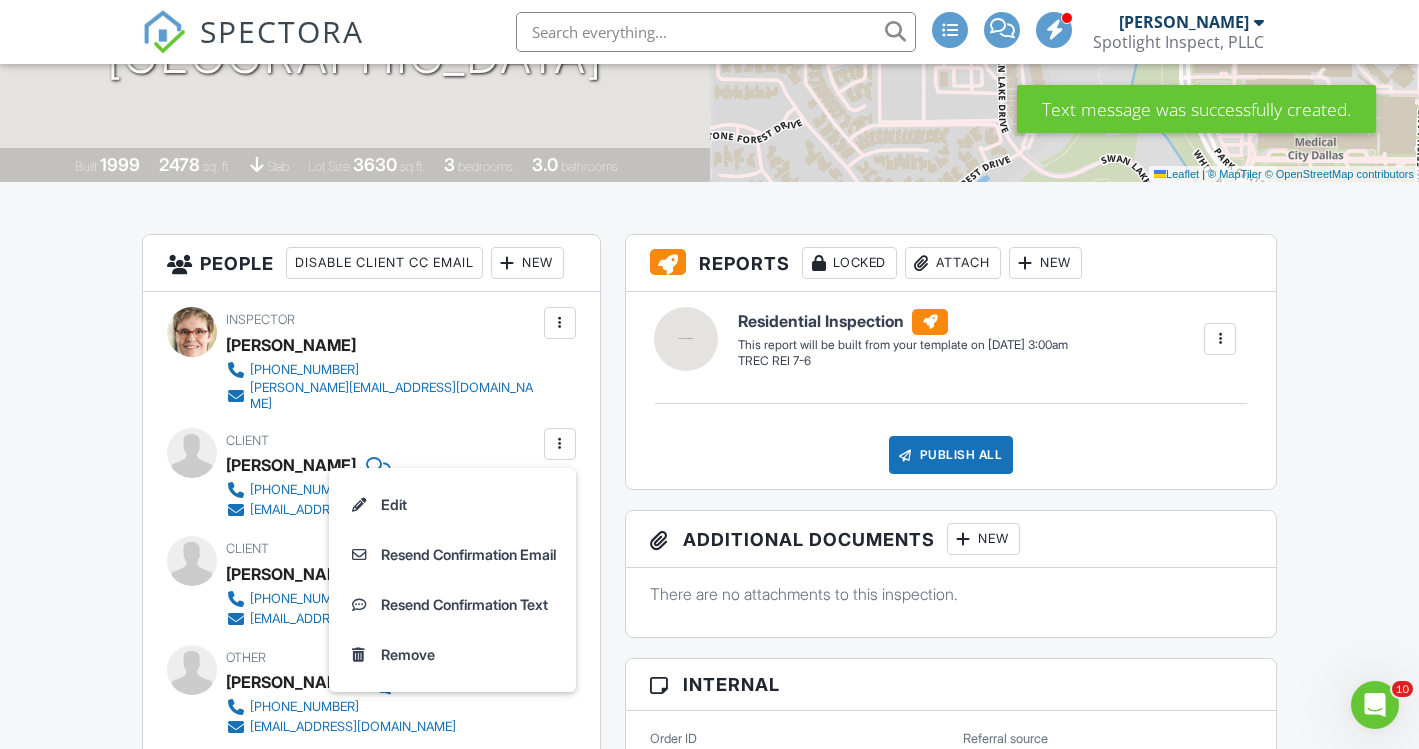 click on "Resend Confirmation Email" at bounding box center [452, 555] 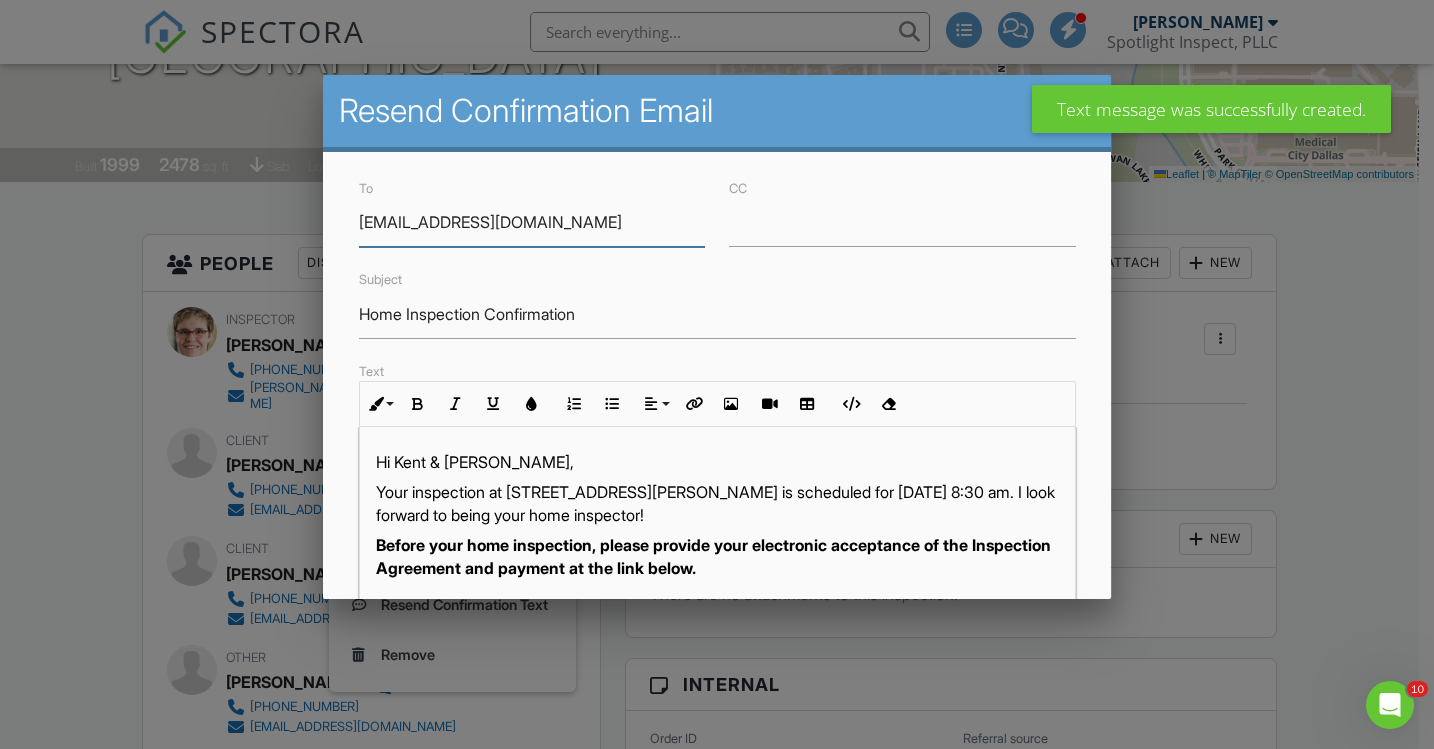 scroll, scrollTop: 1, scrollLeft: 0, axis: vertical 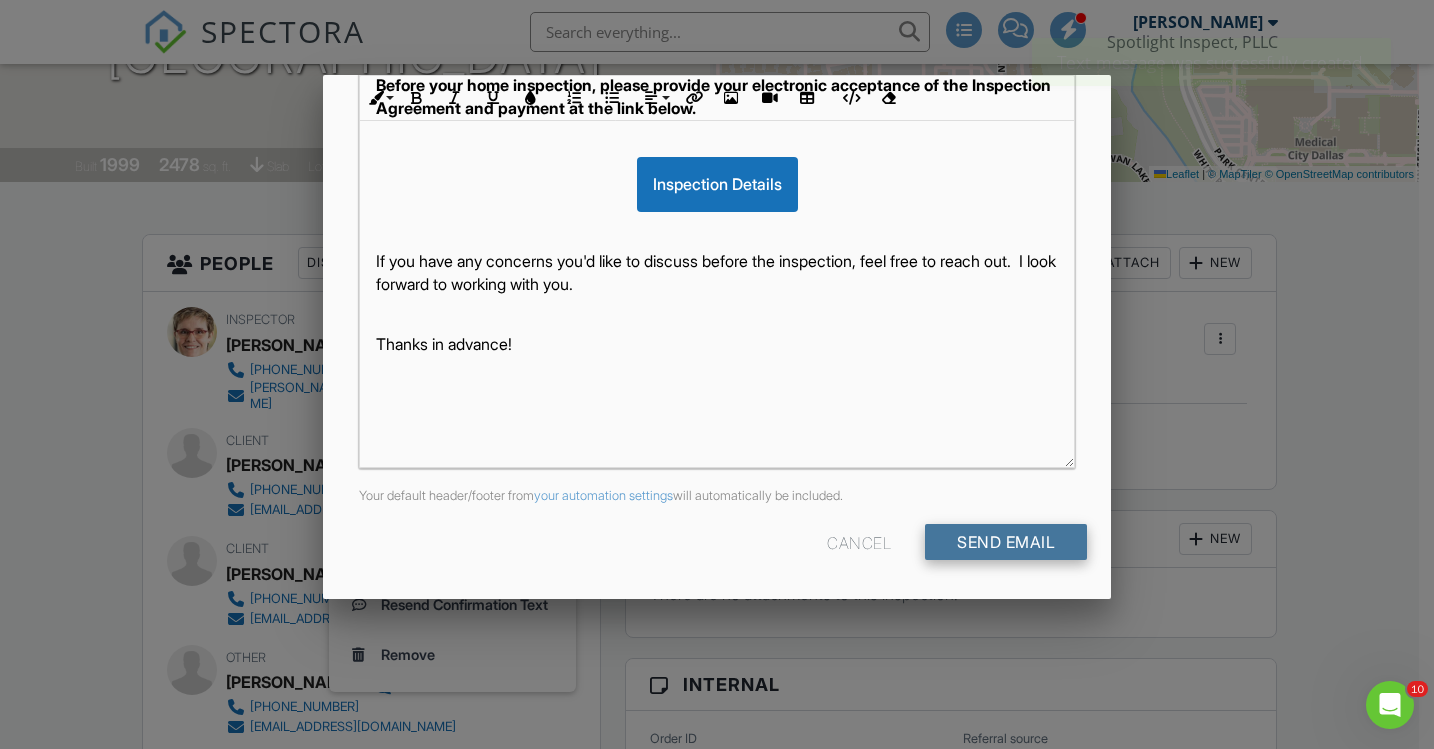 click on "Send Email" at bounding box center [1006, 542] 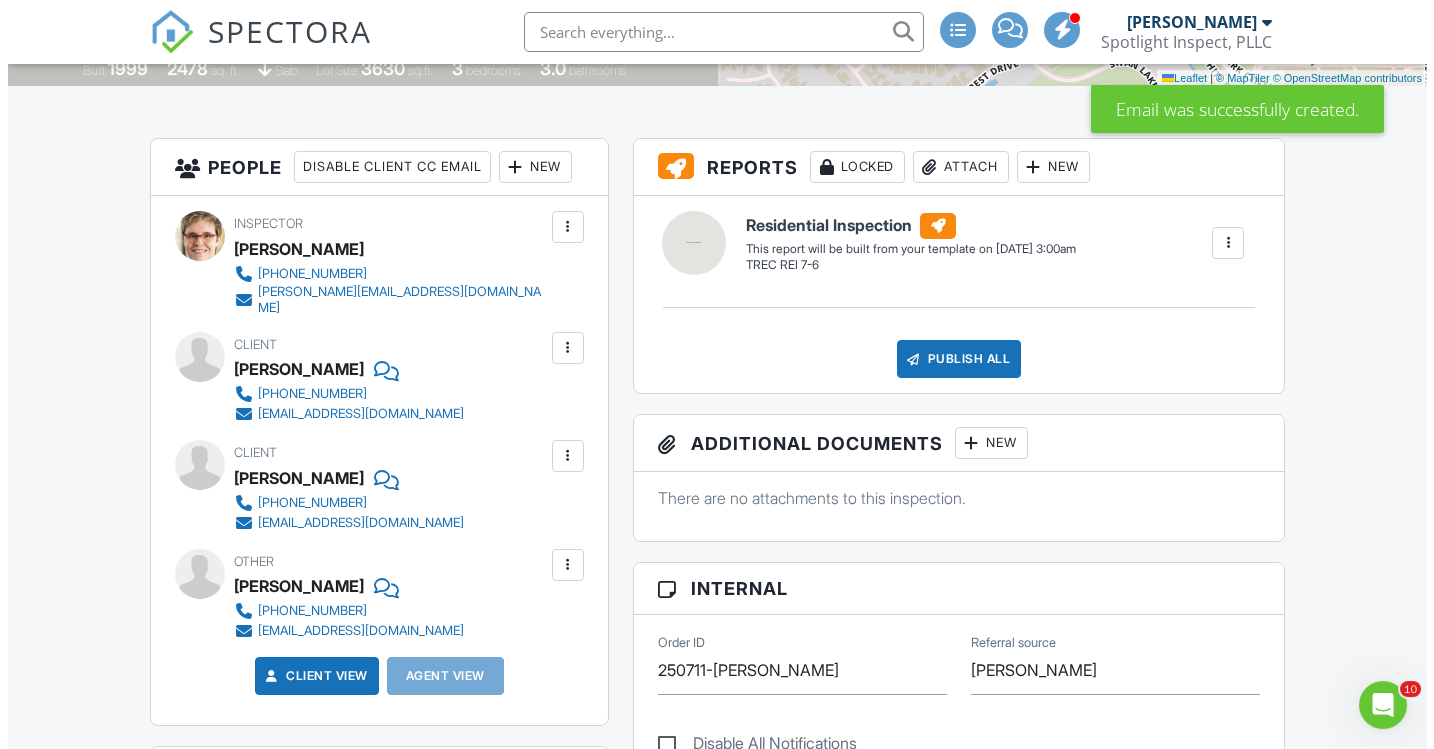 scroll, scrollTop: 0, scrollLeft: 0, axis: both 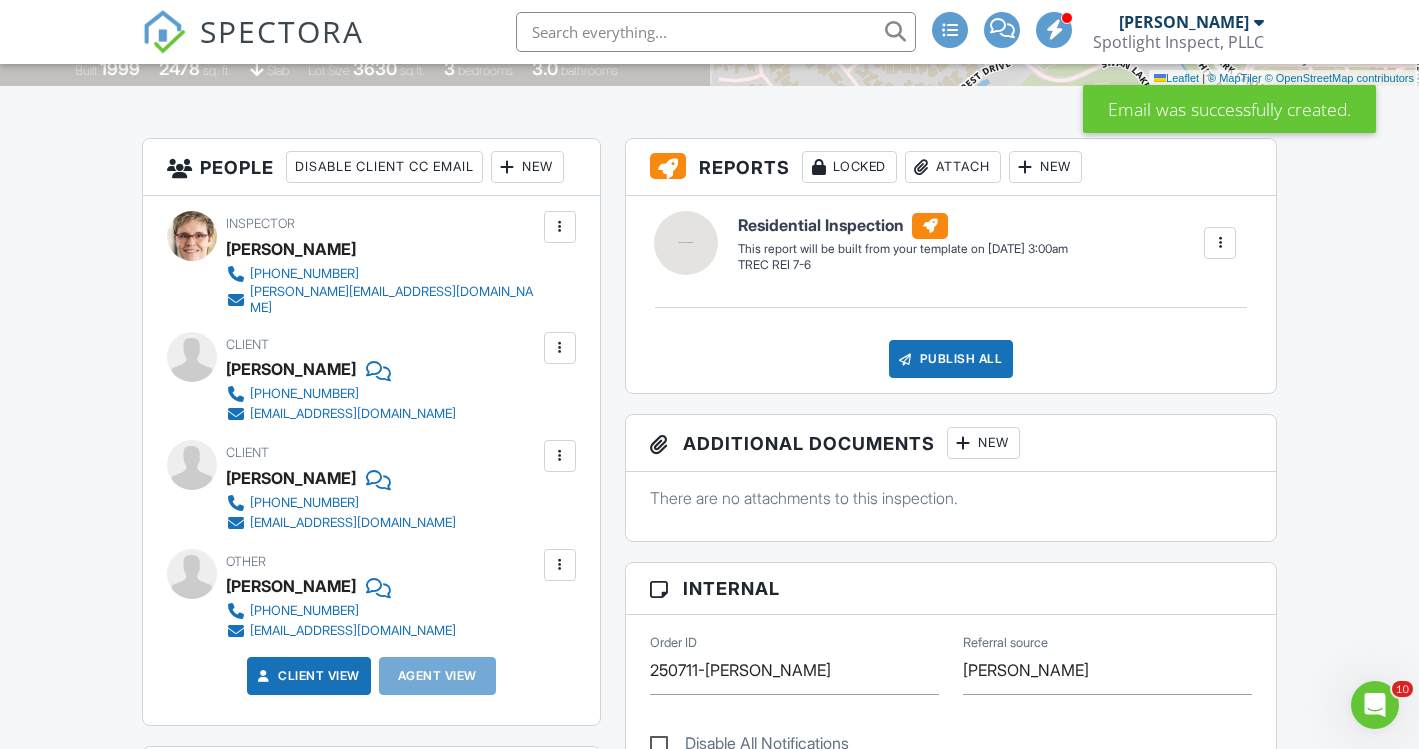 click at bounding box center [560, 456] 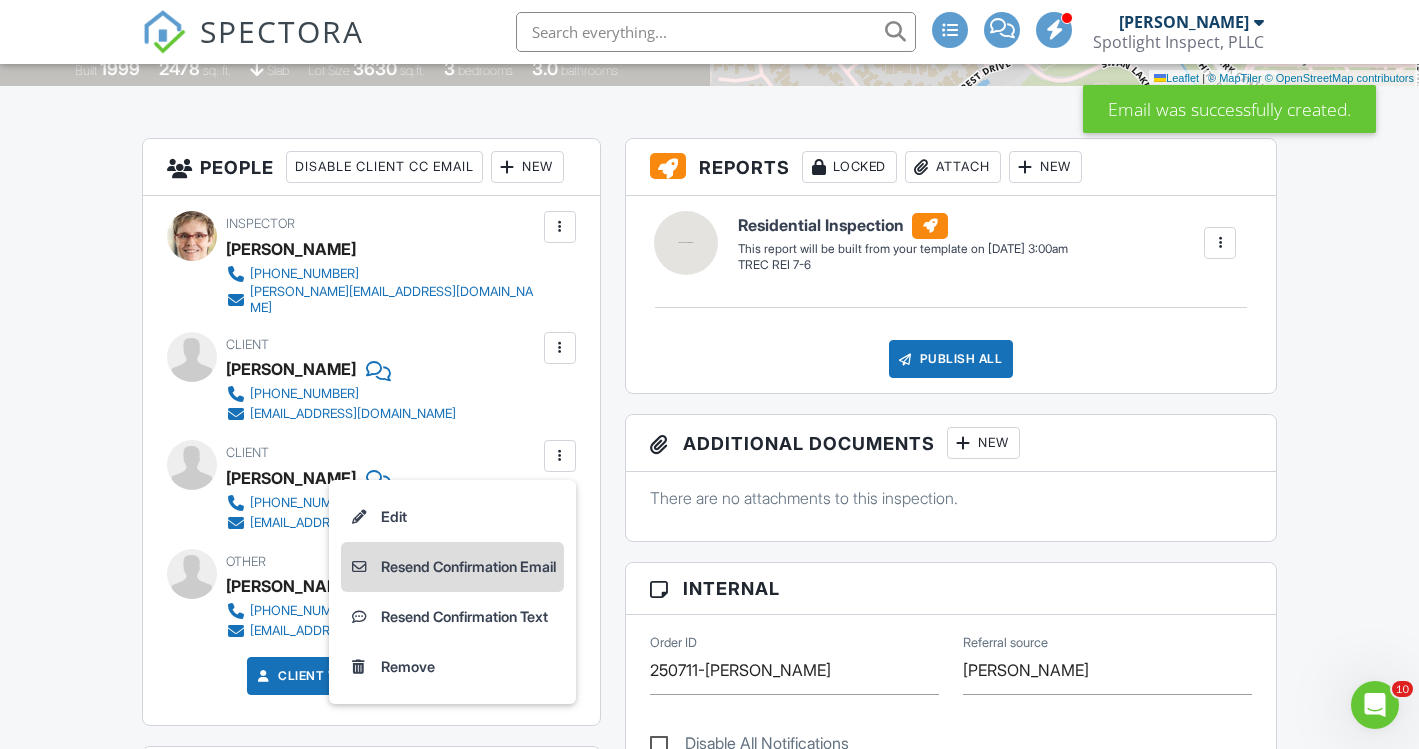 click on "Resend Confirmation Email" at bounding box center [452, 567] 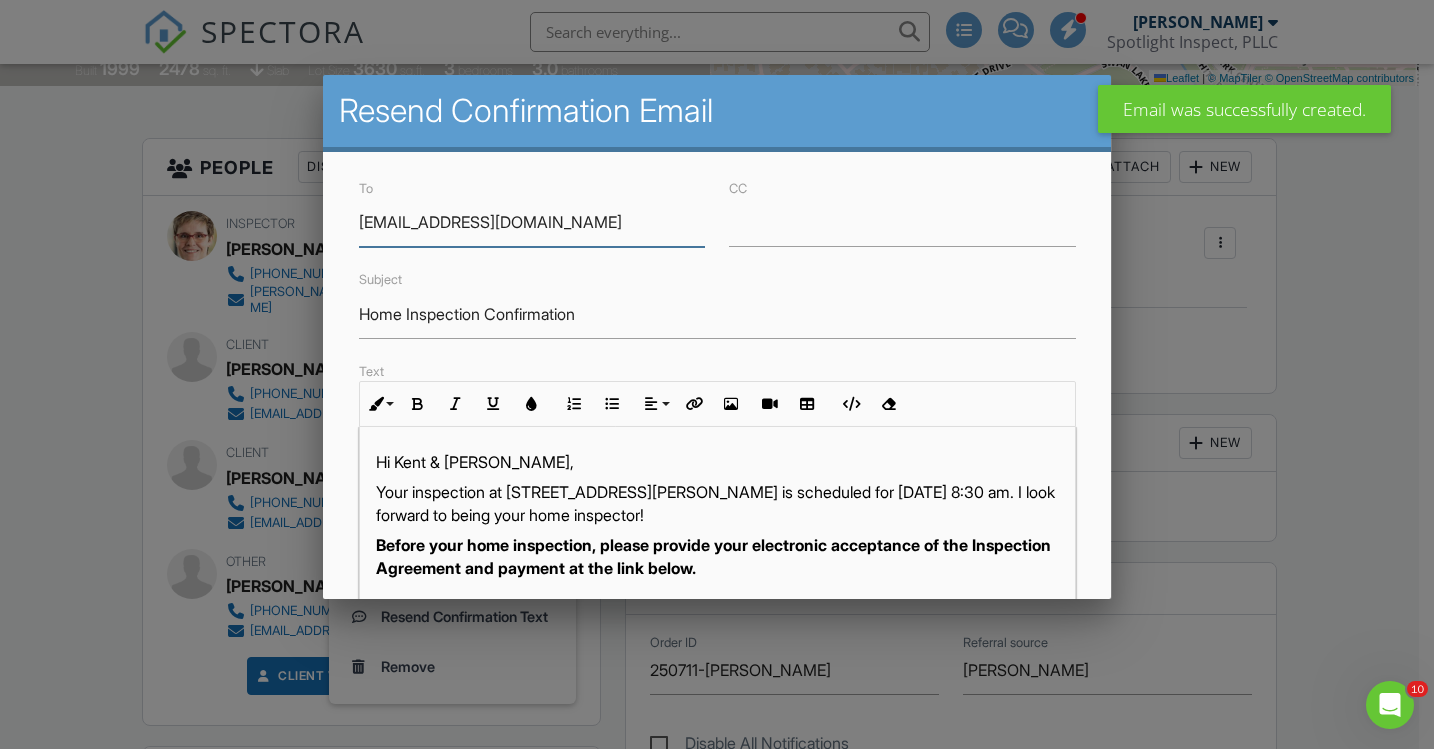 scroll, scrollTop: 1, scrollLeft: 0, axis: vertical 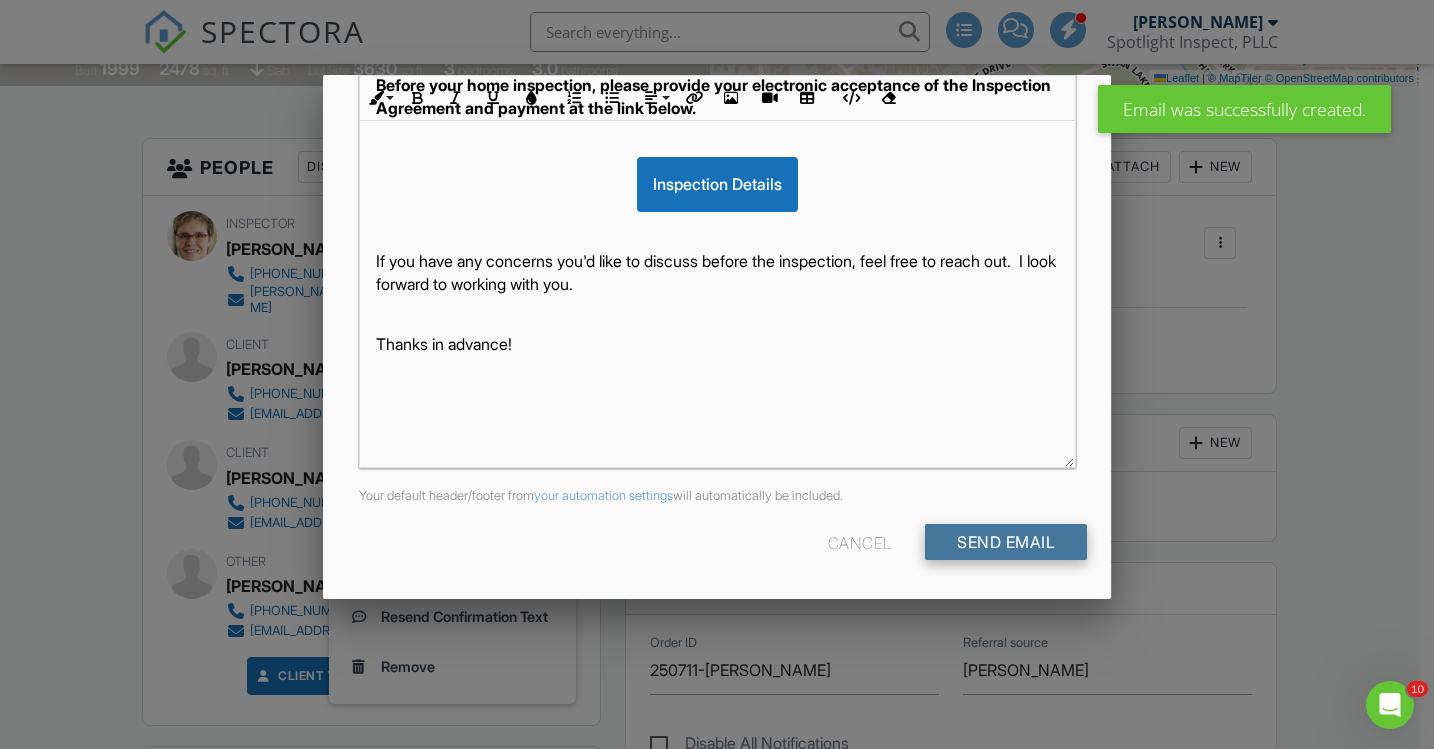 click on "Send Email" at bounding box center [1006, 542] 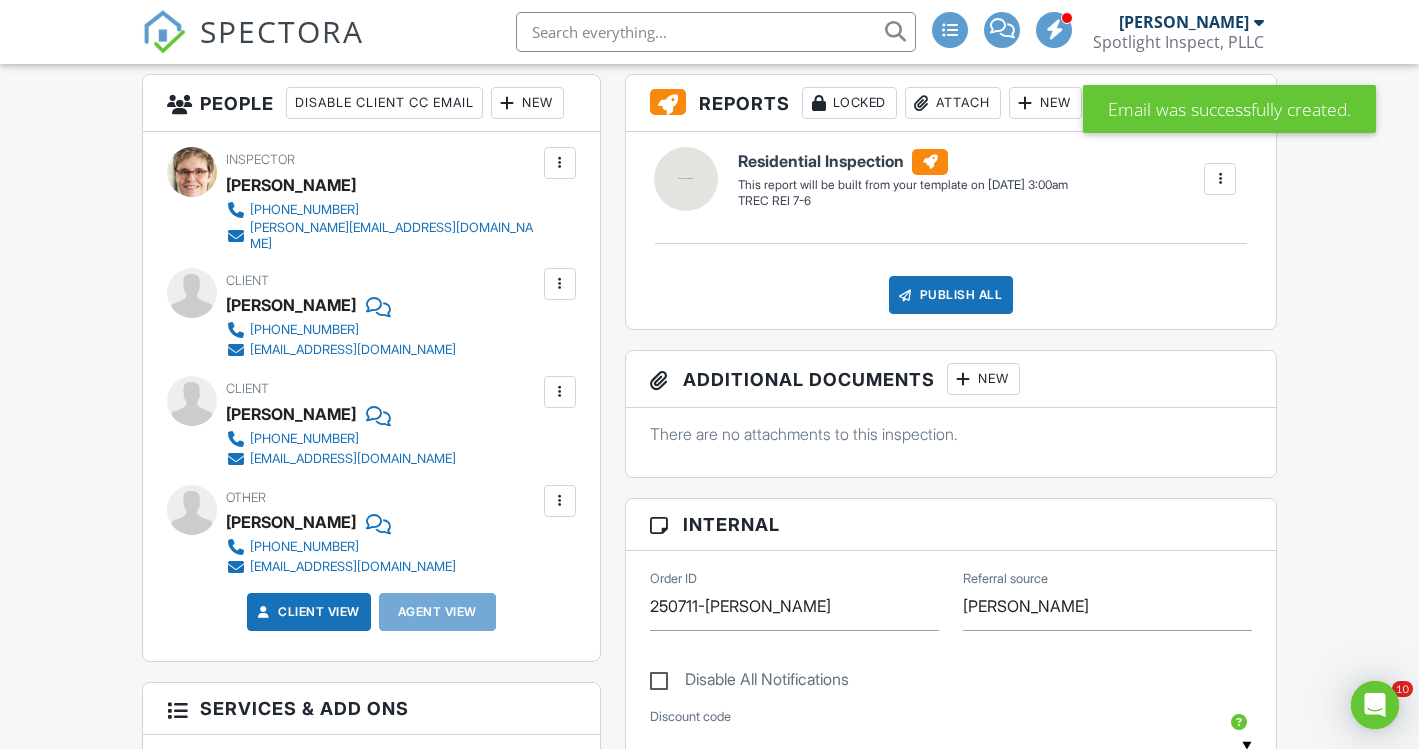 scroll, scrollTop: 0, scrollLeft: 0, axis: both 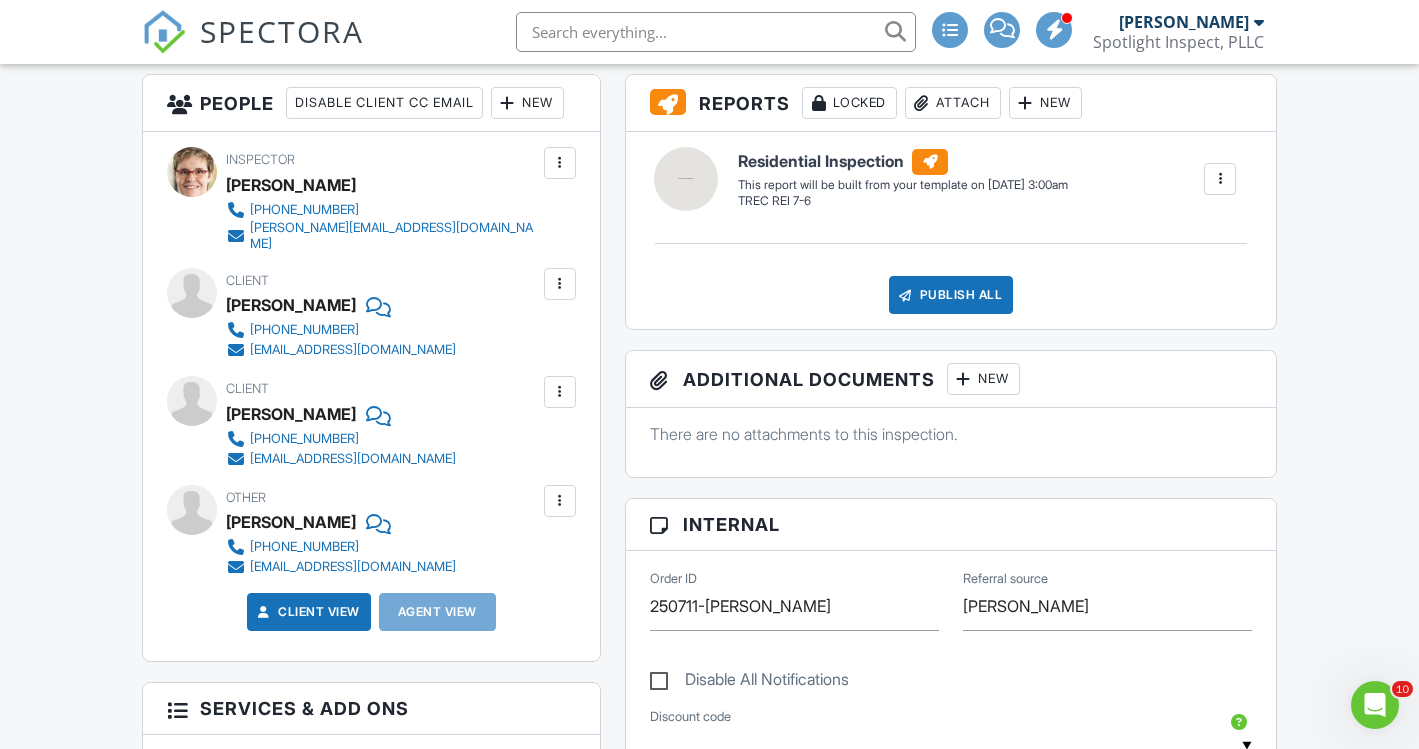 click on "469-230-9791" at bounding box center [304, 439] 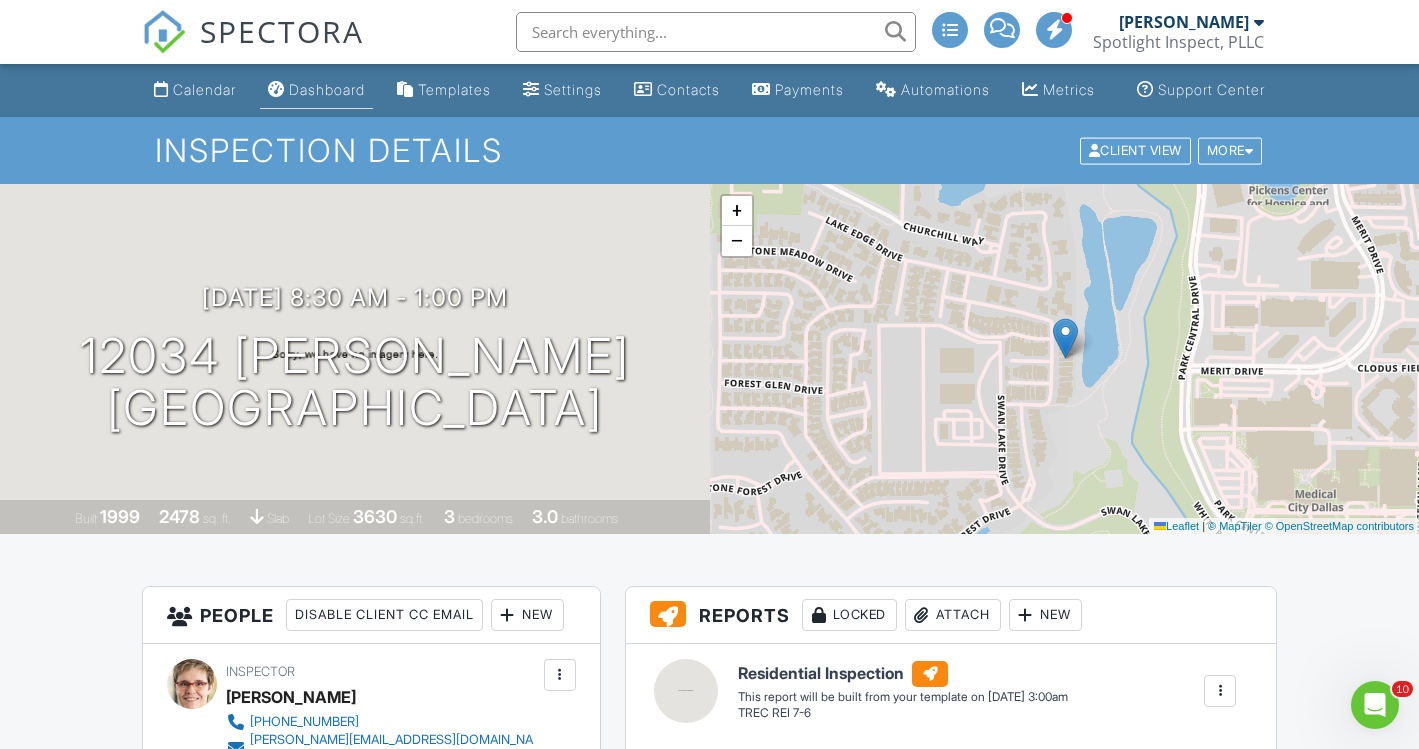 click on "Dashboard" at bounding box center [327, 89] 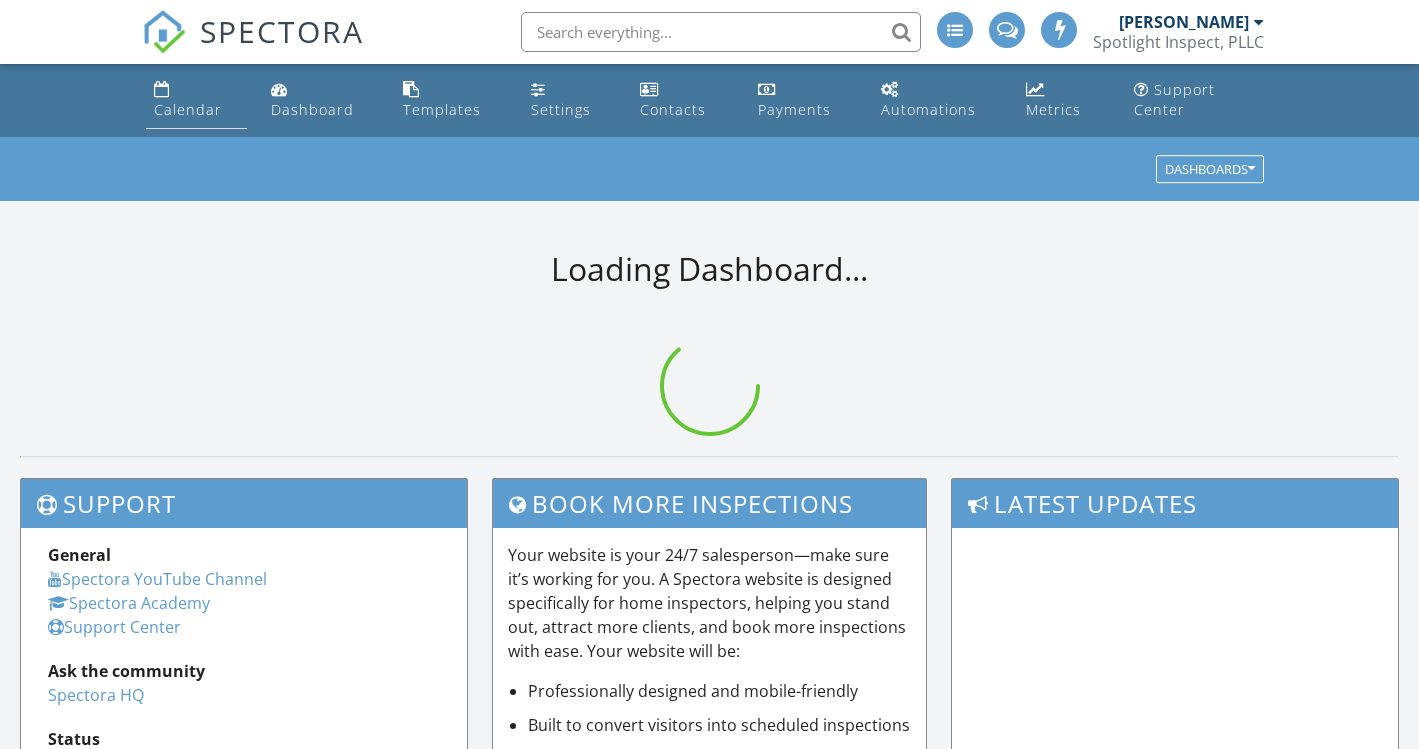 scroll, scrollTop: 0, scrollLeft: 0, axis: both 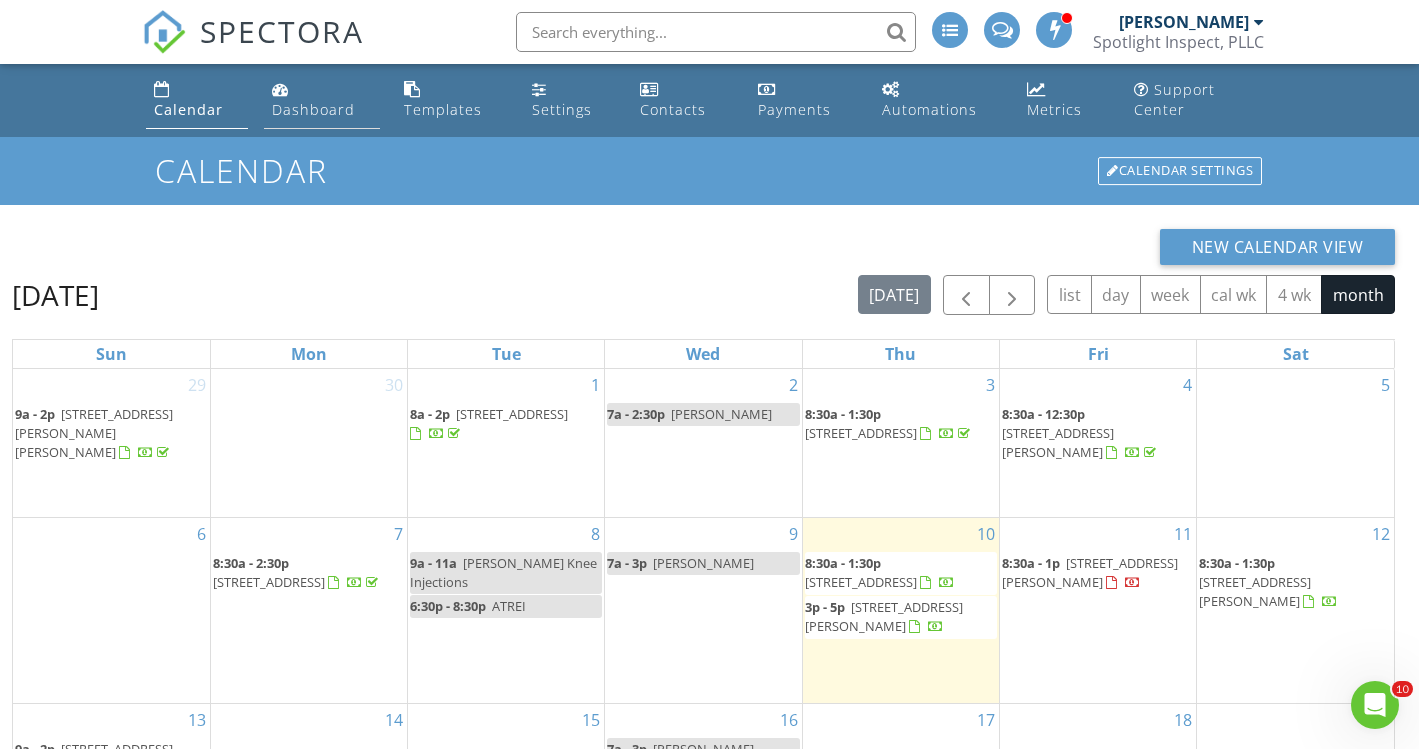 drag, startPoint x: 311, startPoint y: 107, endPoint x: 336, endPoint y: 109, distance: 25.079872 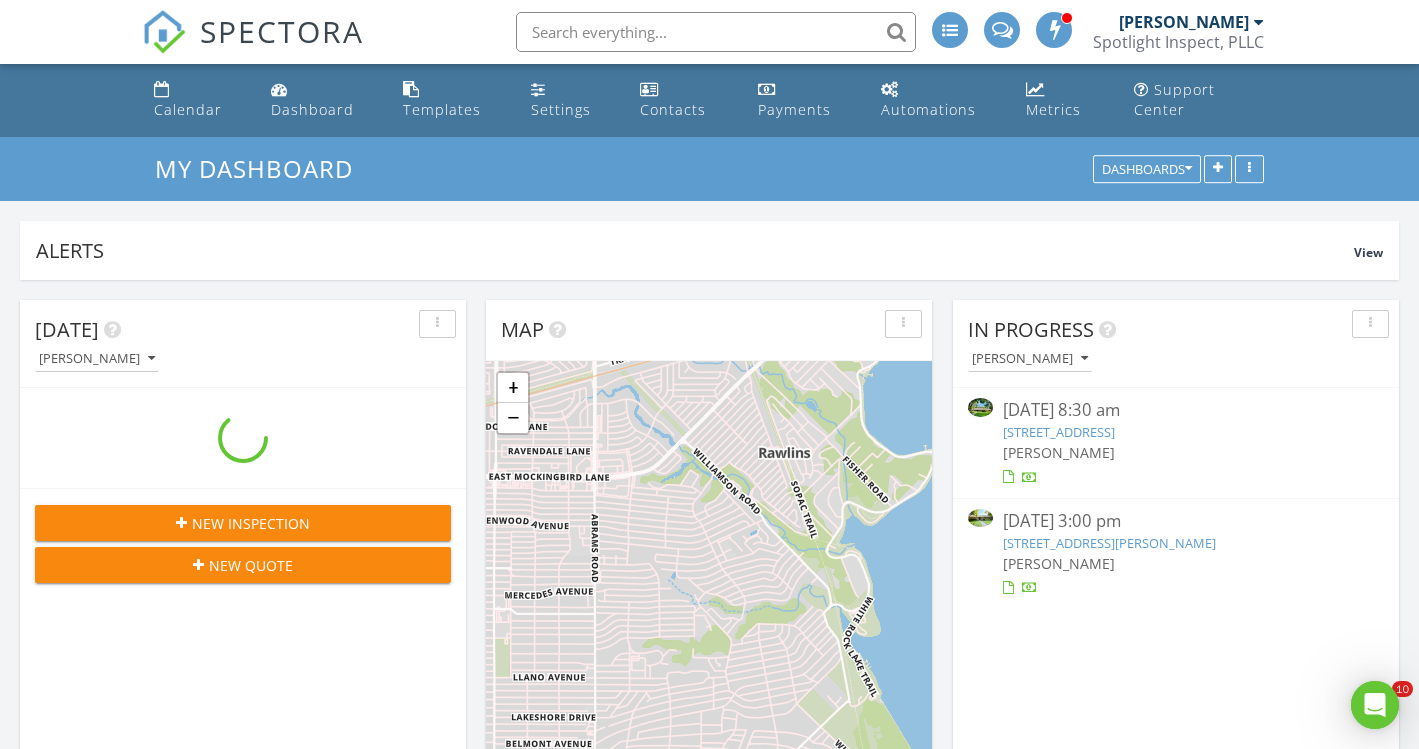 scroll, scrollTop: 0, scrollLeft: 0, axis: both 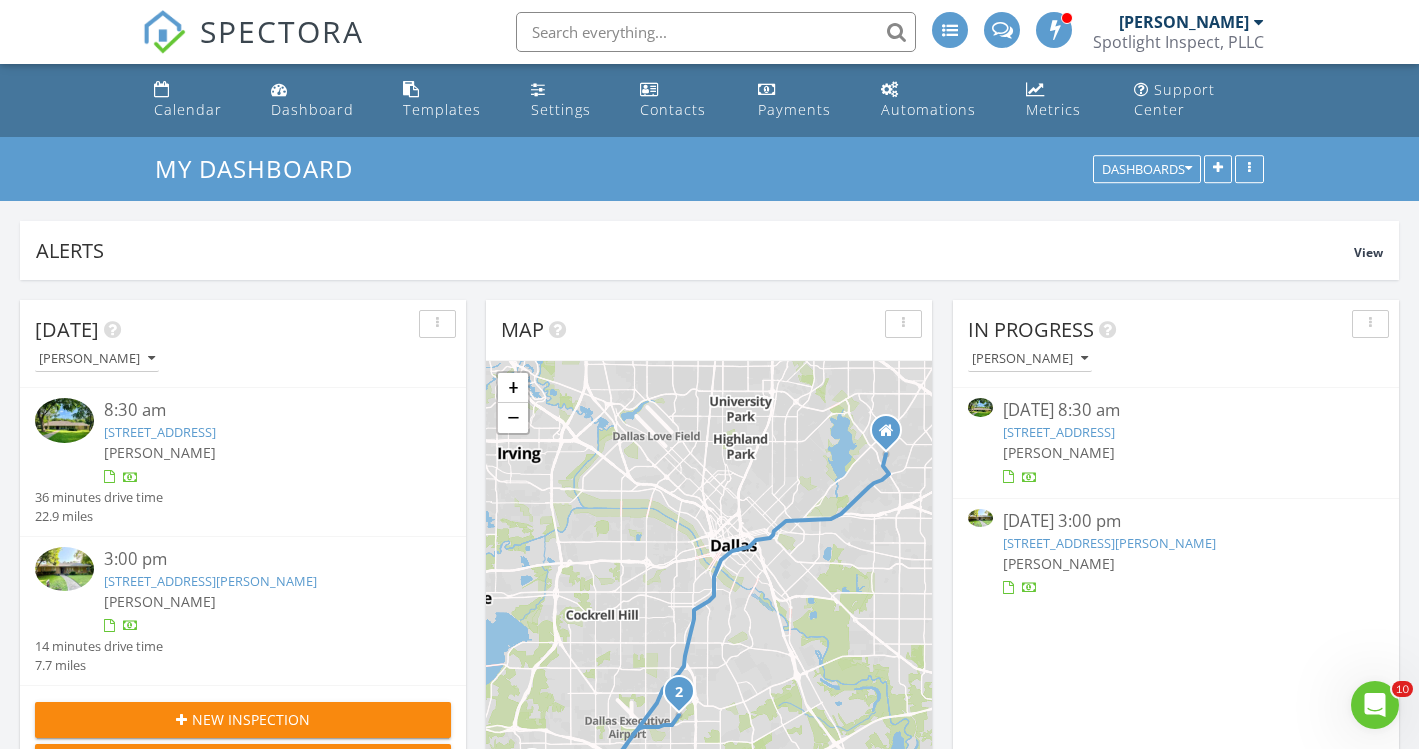 click on "[STREET_ADDRESS][PERSON_NAME]" at bounding box center [1109, 543] 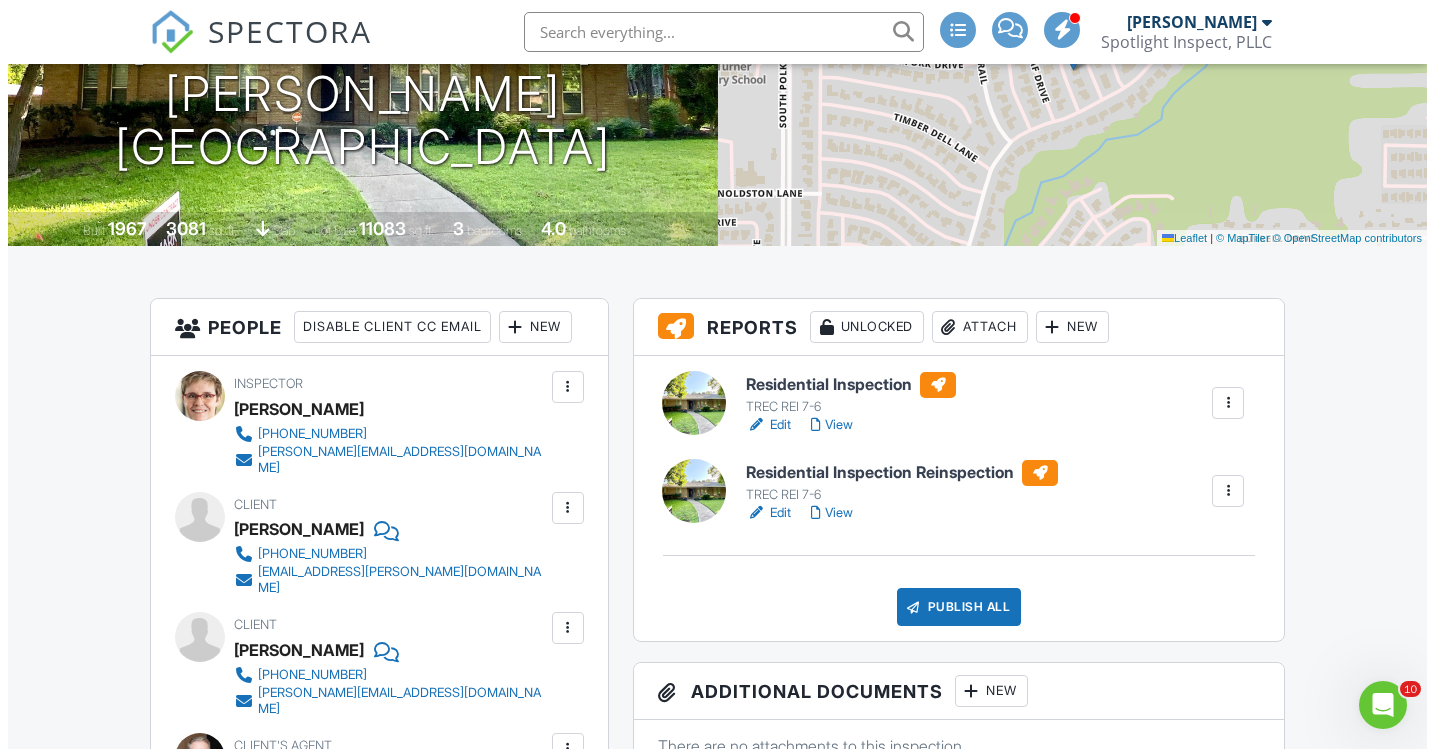 scroll, scrollTop: 0, scrollLeft: 0, axis: both 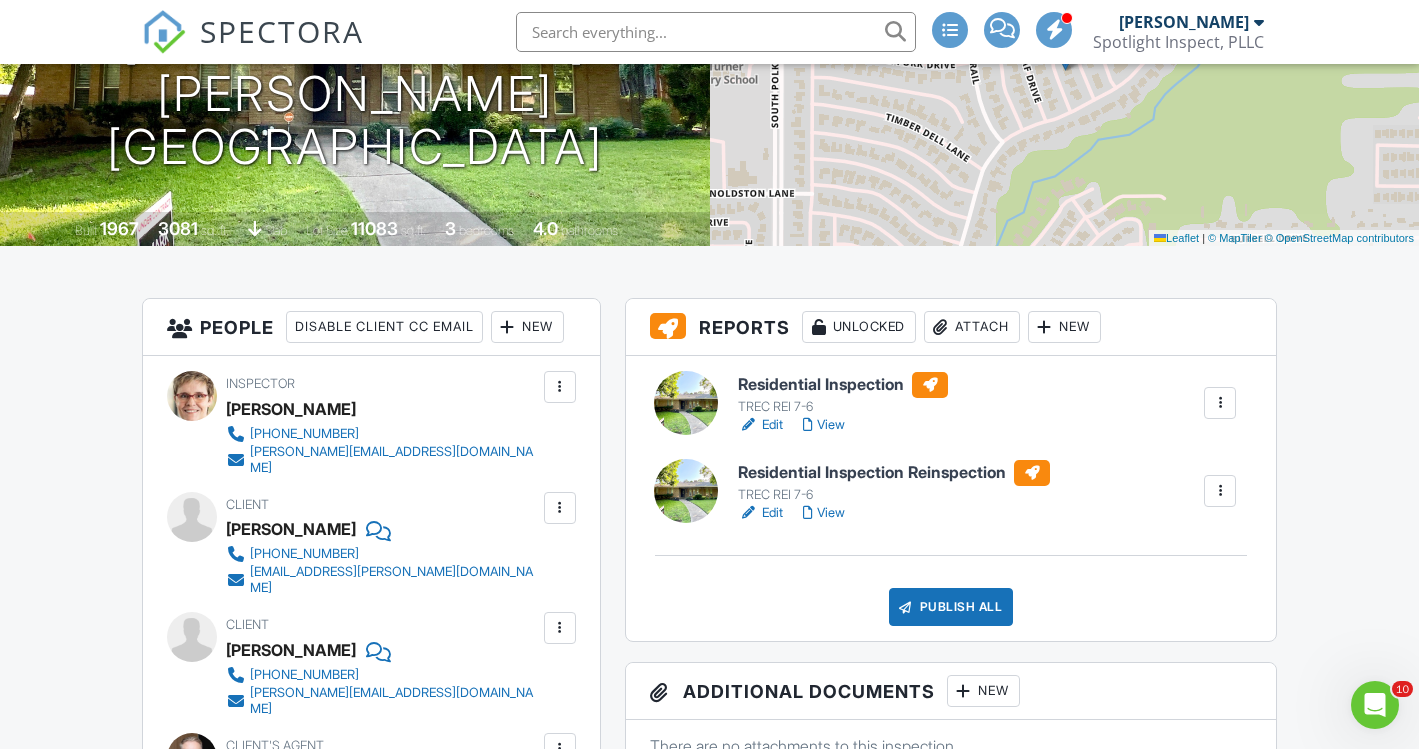 click at bounding box center (1220, 403) 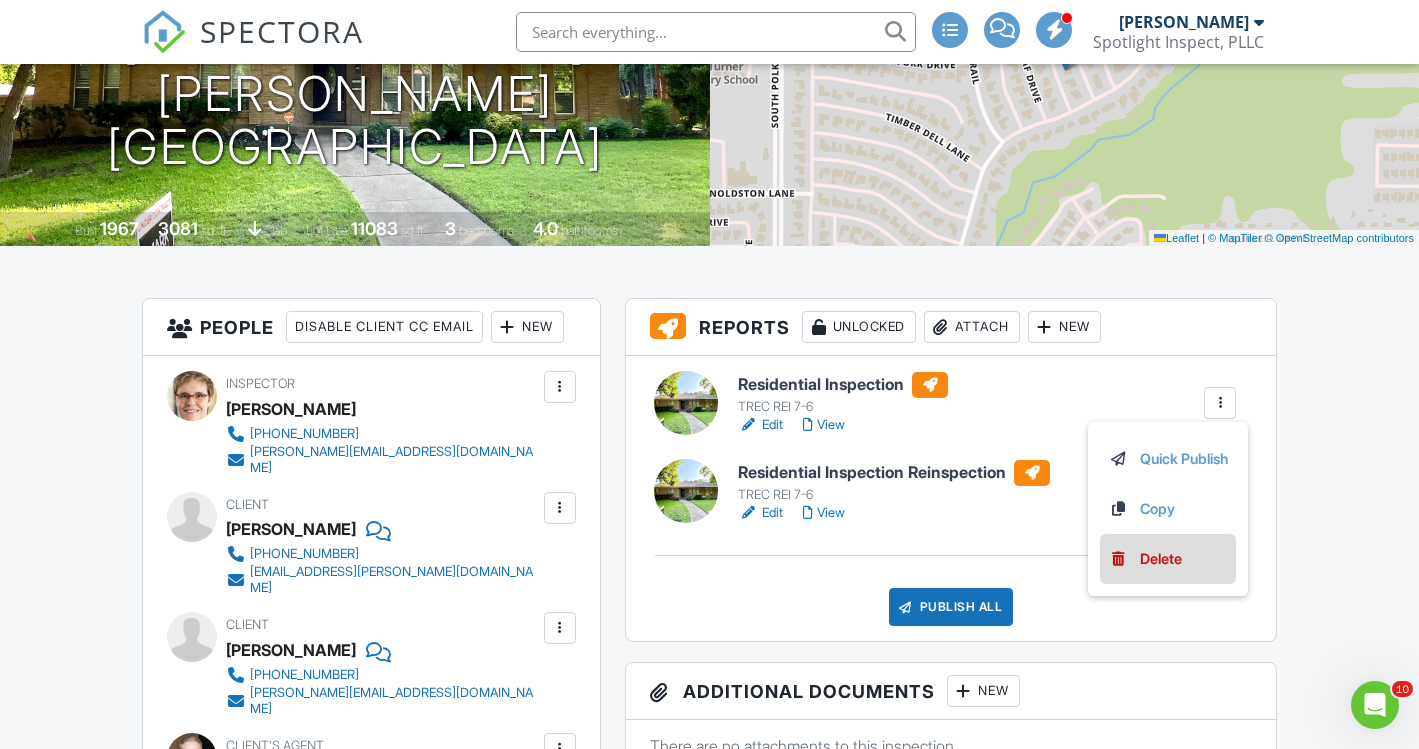 click on "Delete" at bounding box center (1161, 559) 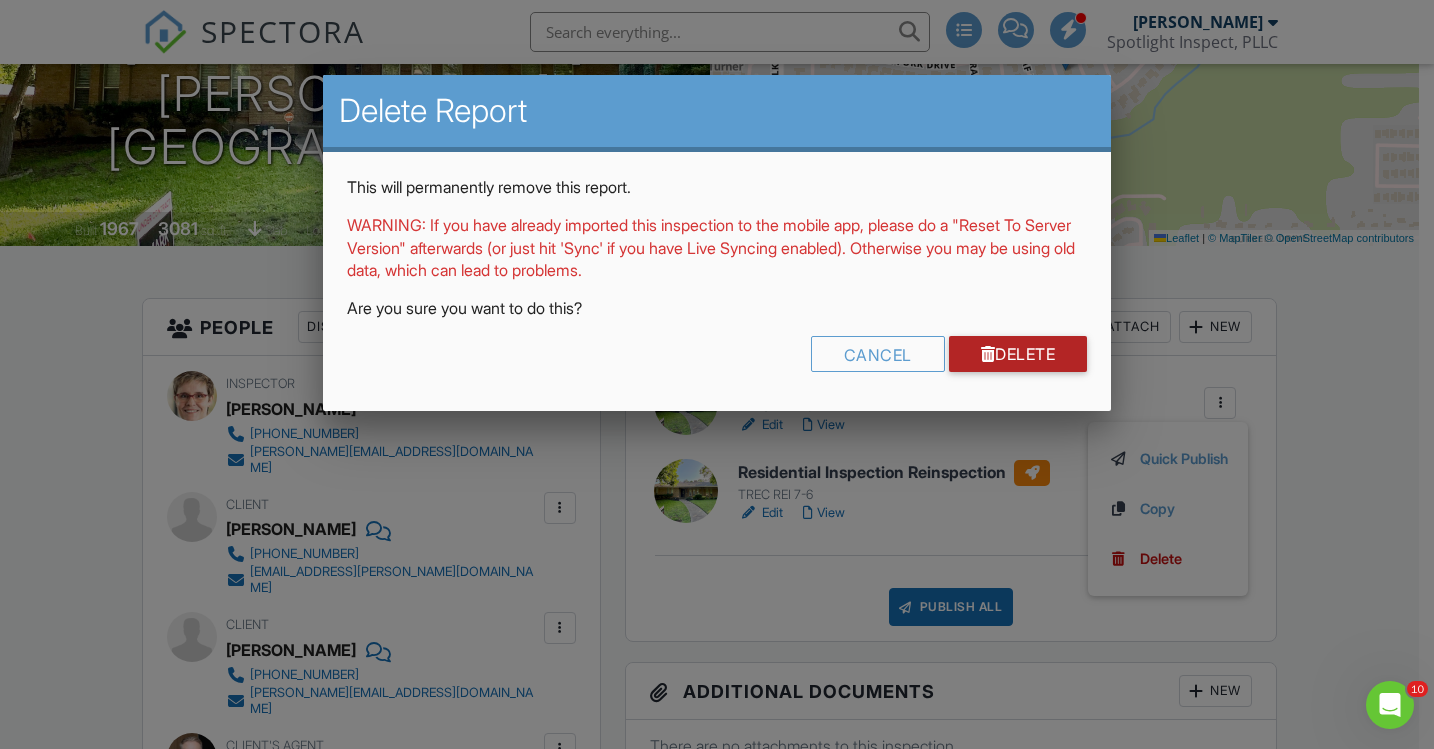 click on "Delete" at bounding box center (1018, 354) 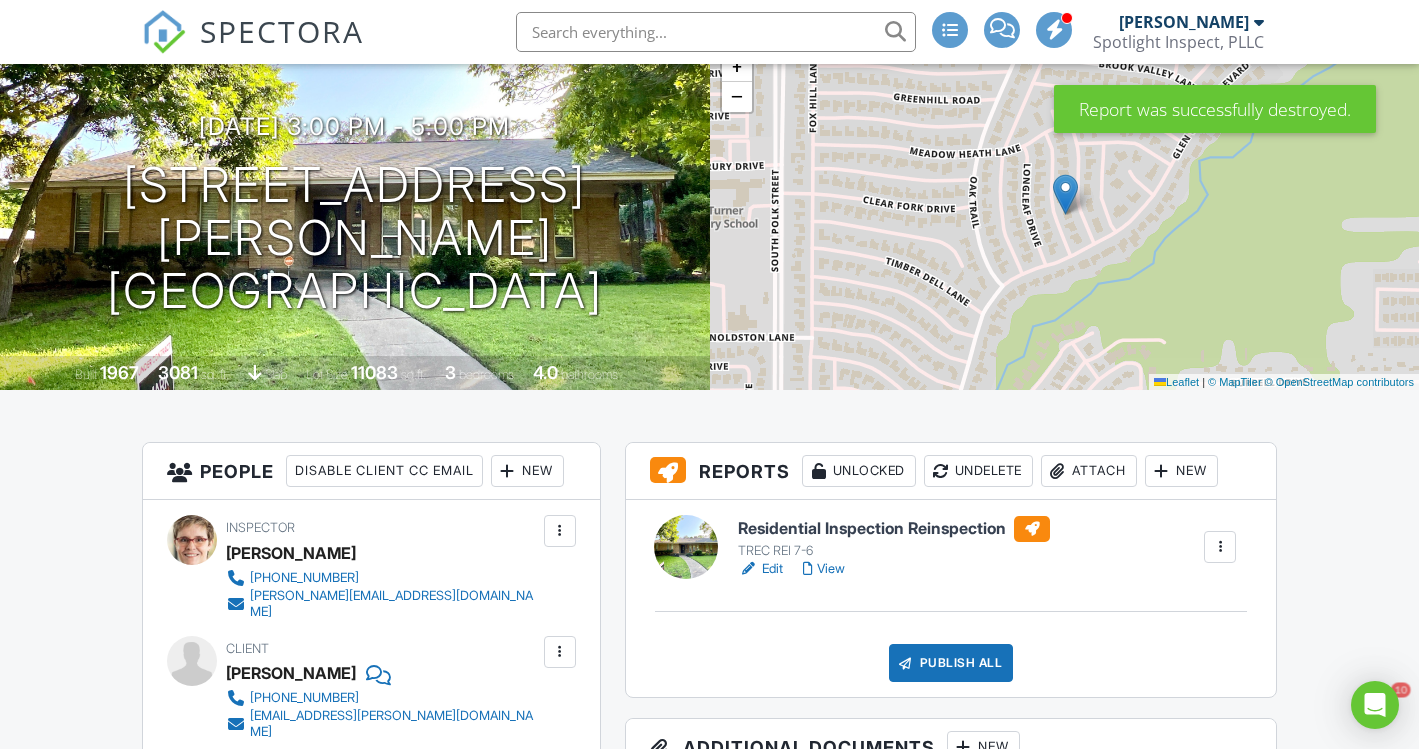 scroll, scrollTop: 0, scrollLeft: 0, axis: both 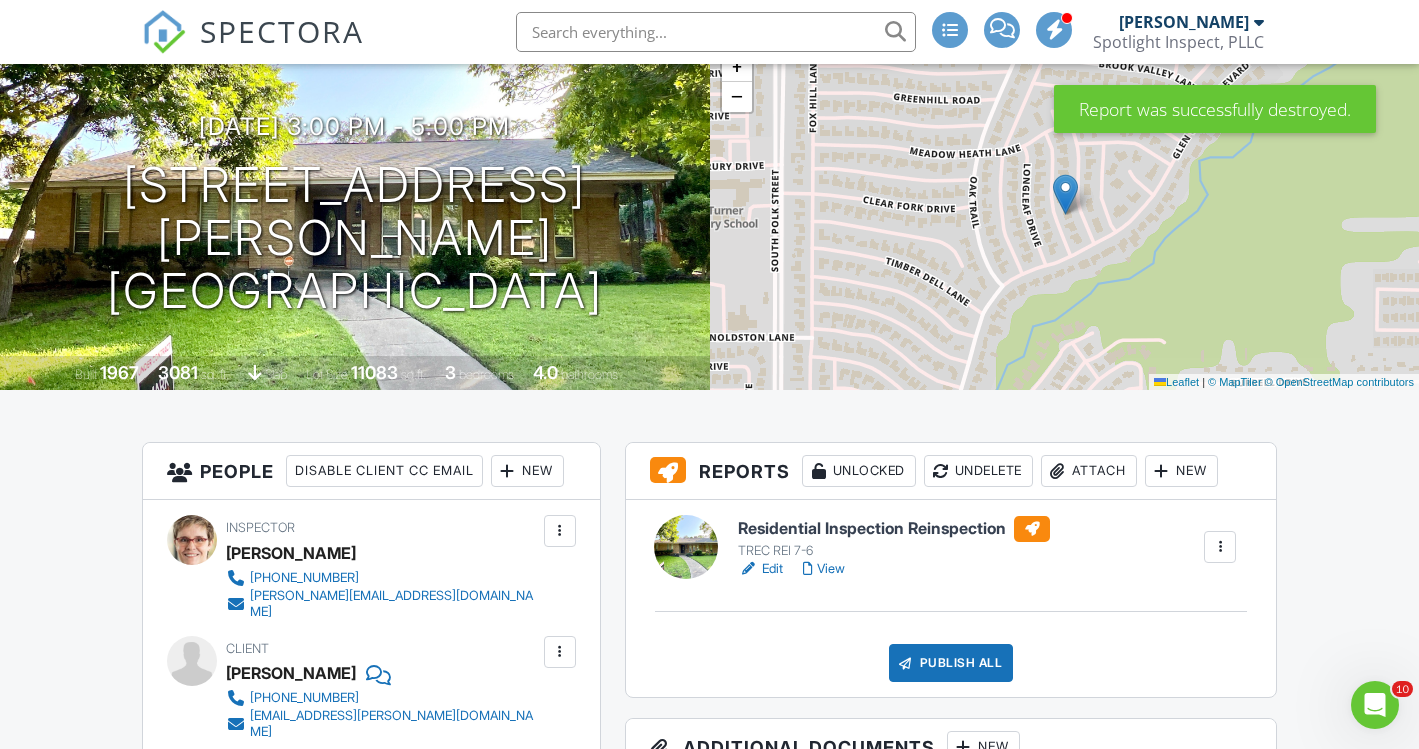 click on "Edit" at bounding box center (760, 569) 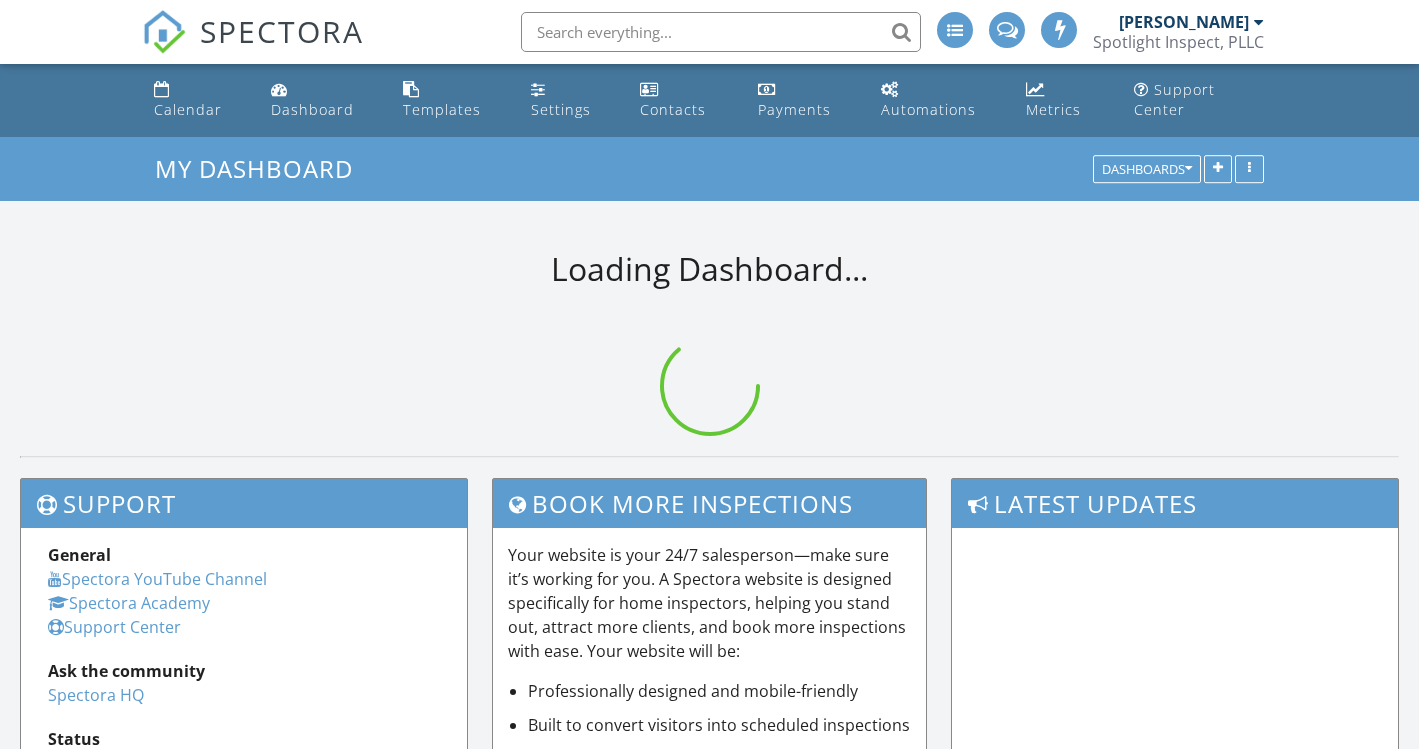 scroll, scrollTop: 0, scrollLeft: 0, axis: both 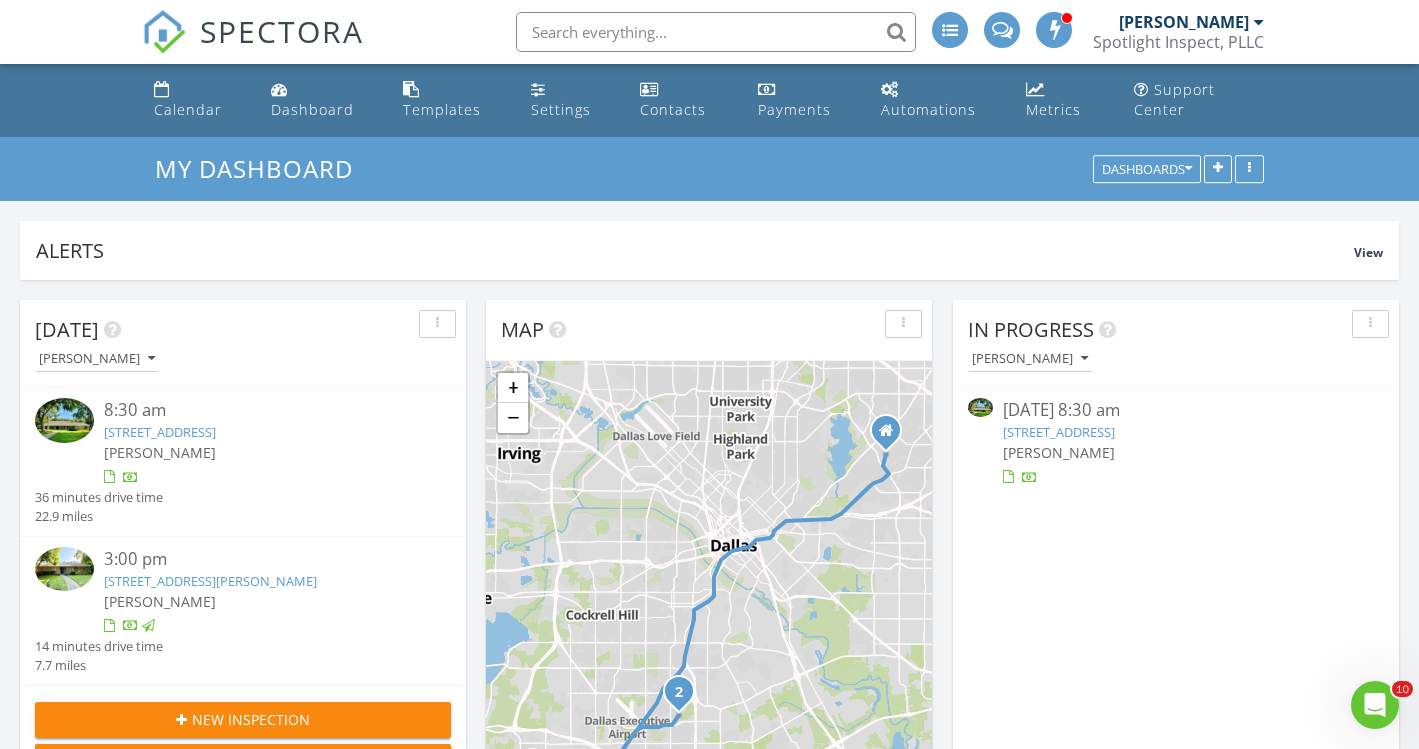 click on "[STREET_ADDRESS]" at bounding box center [160, 432] 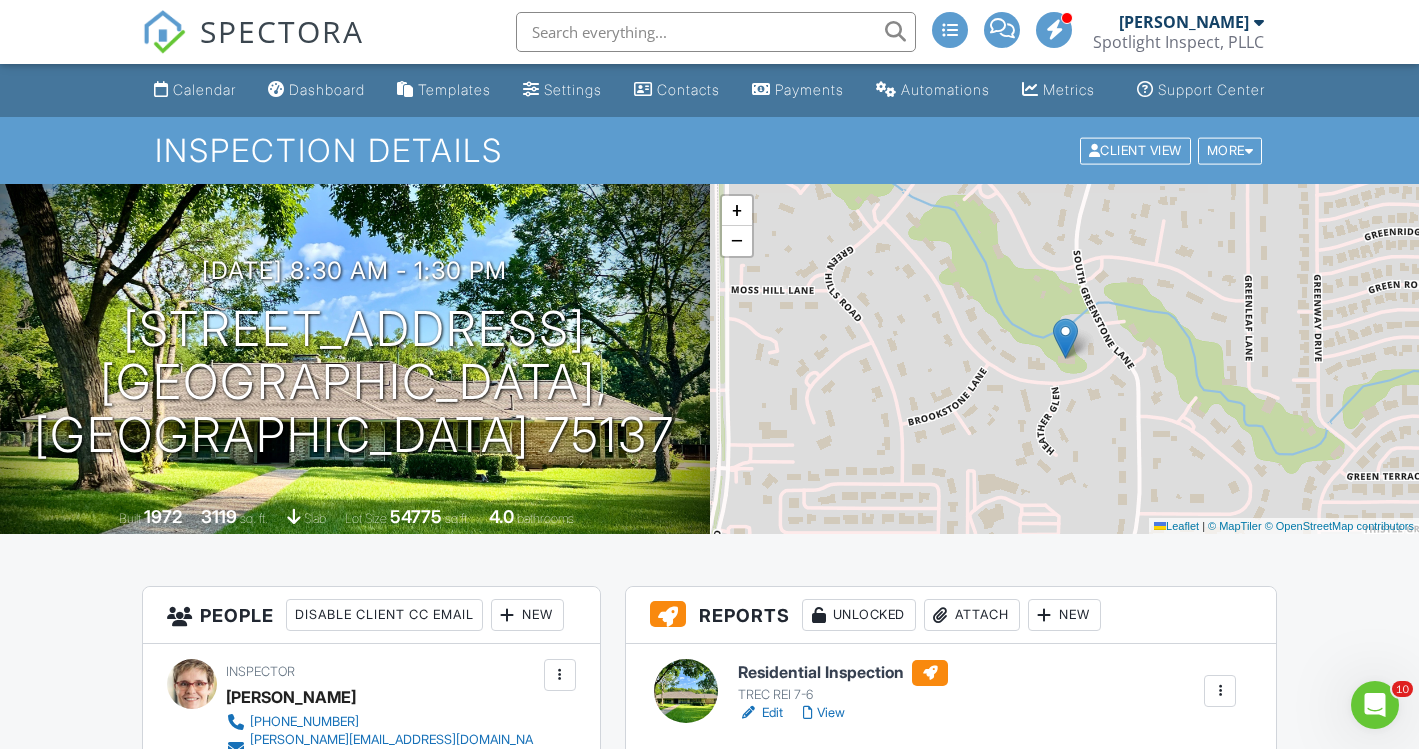 scroll, scrollTop: 0, scrollLeft: 0, axis: both 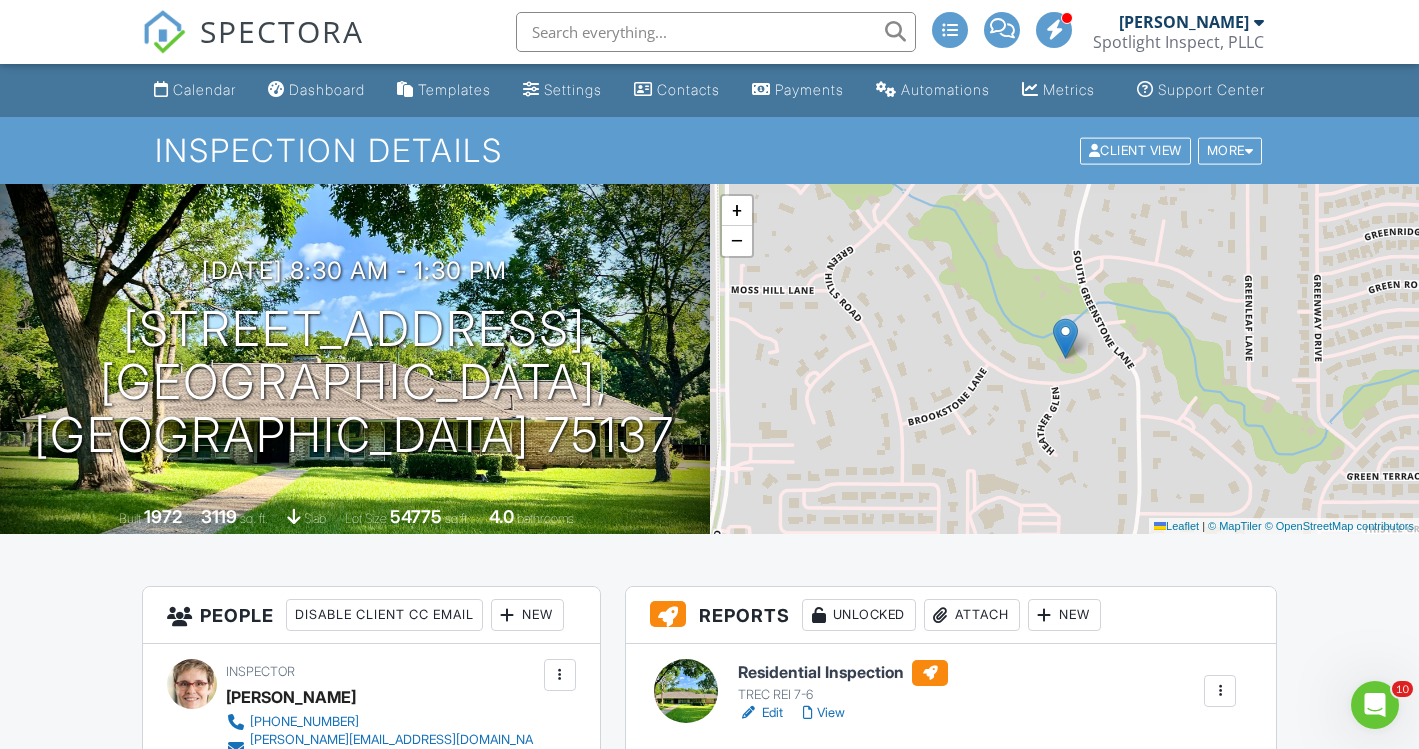 click on "Edit" at bounding box center (760, 713) 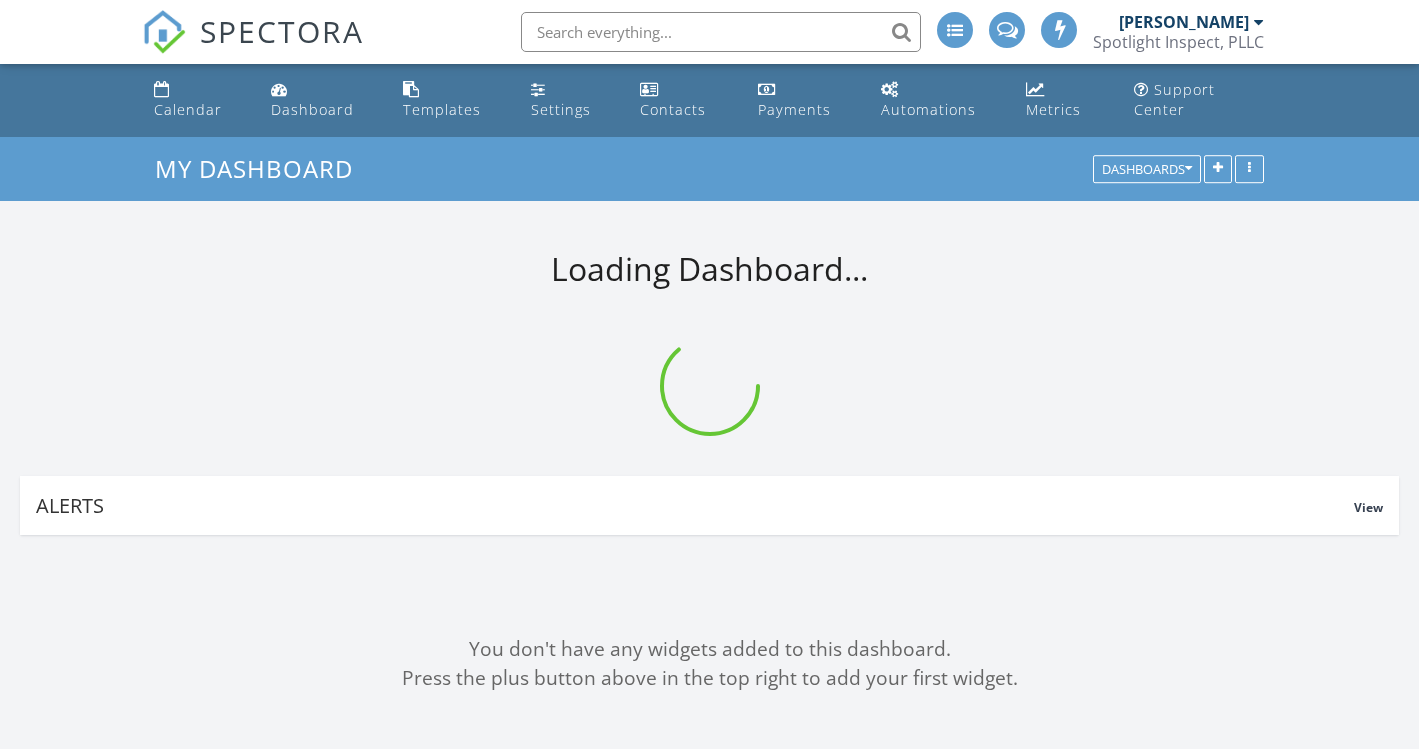 scroll, scrollTop: 0, scrollLeft: 0, axis: both 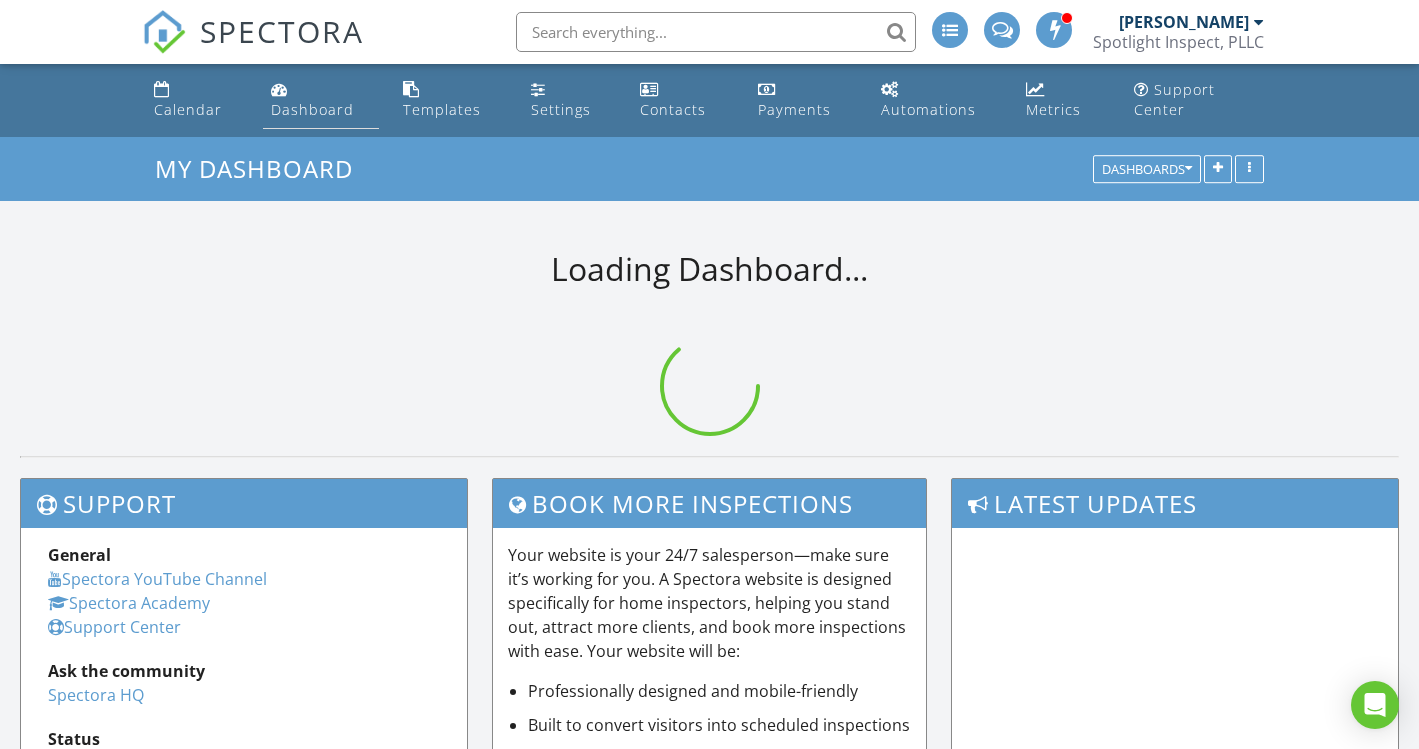 click at bounding box center [279, 89] 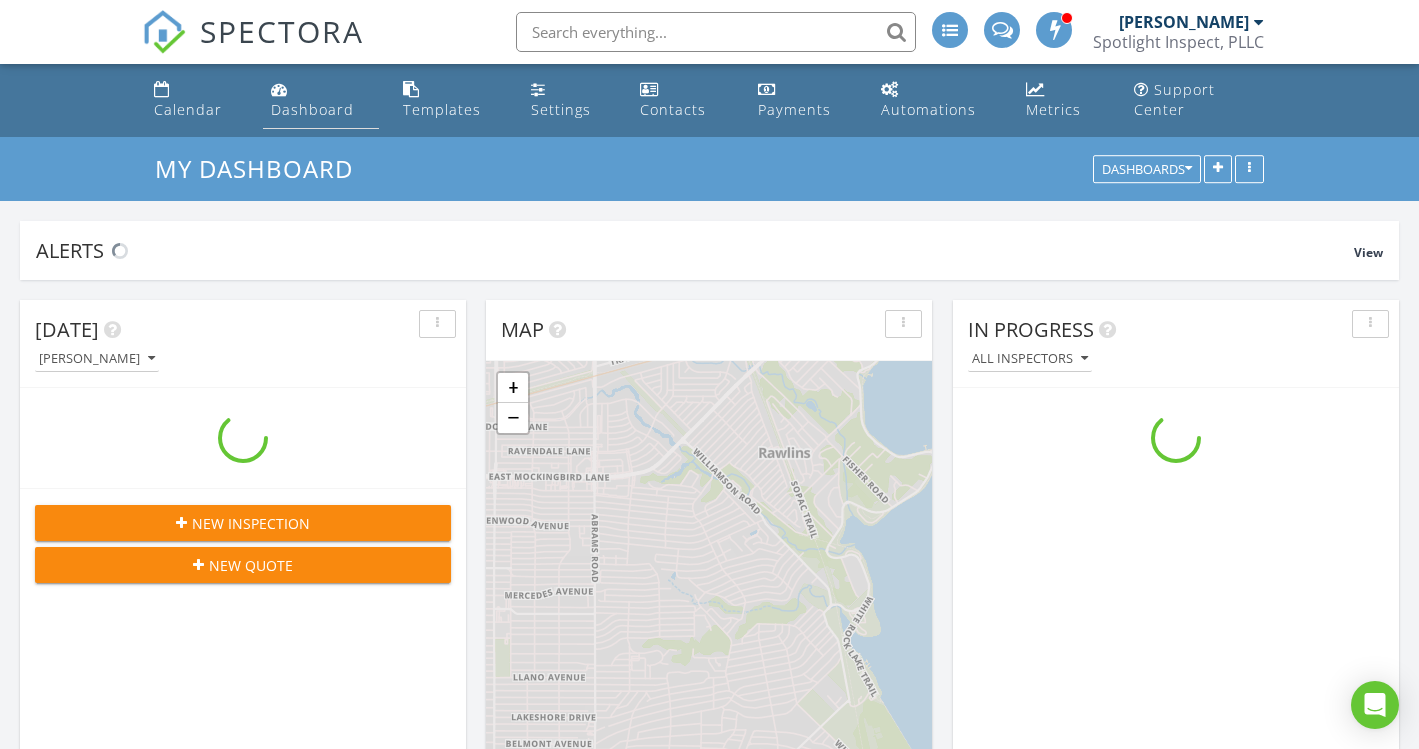 scroll, scrollTop: 25, scrollLeft: 25, axis: both 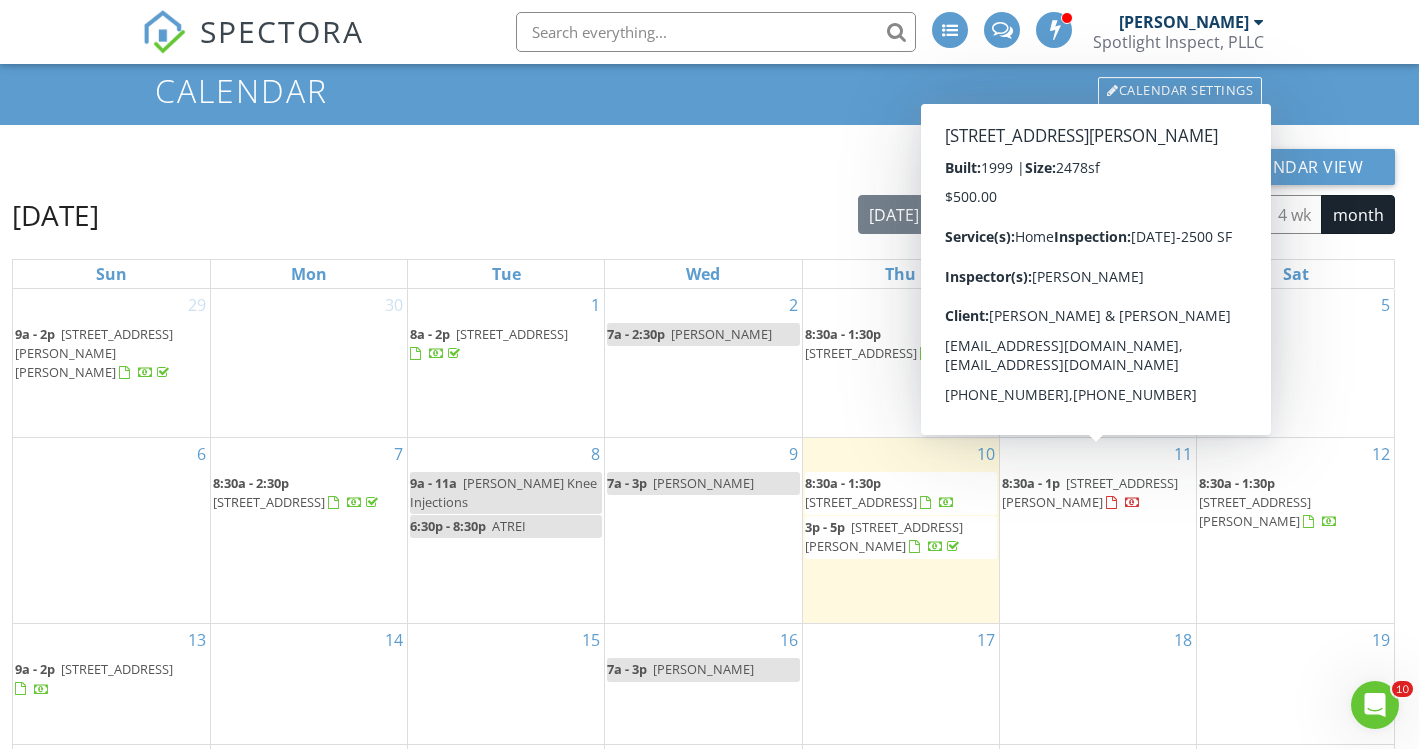 click at bounding box center (1111, 503) 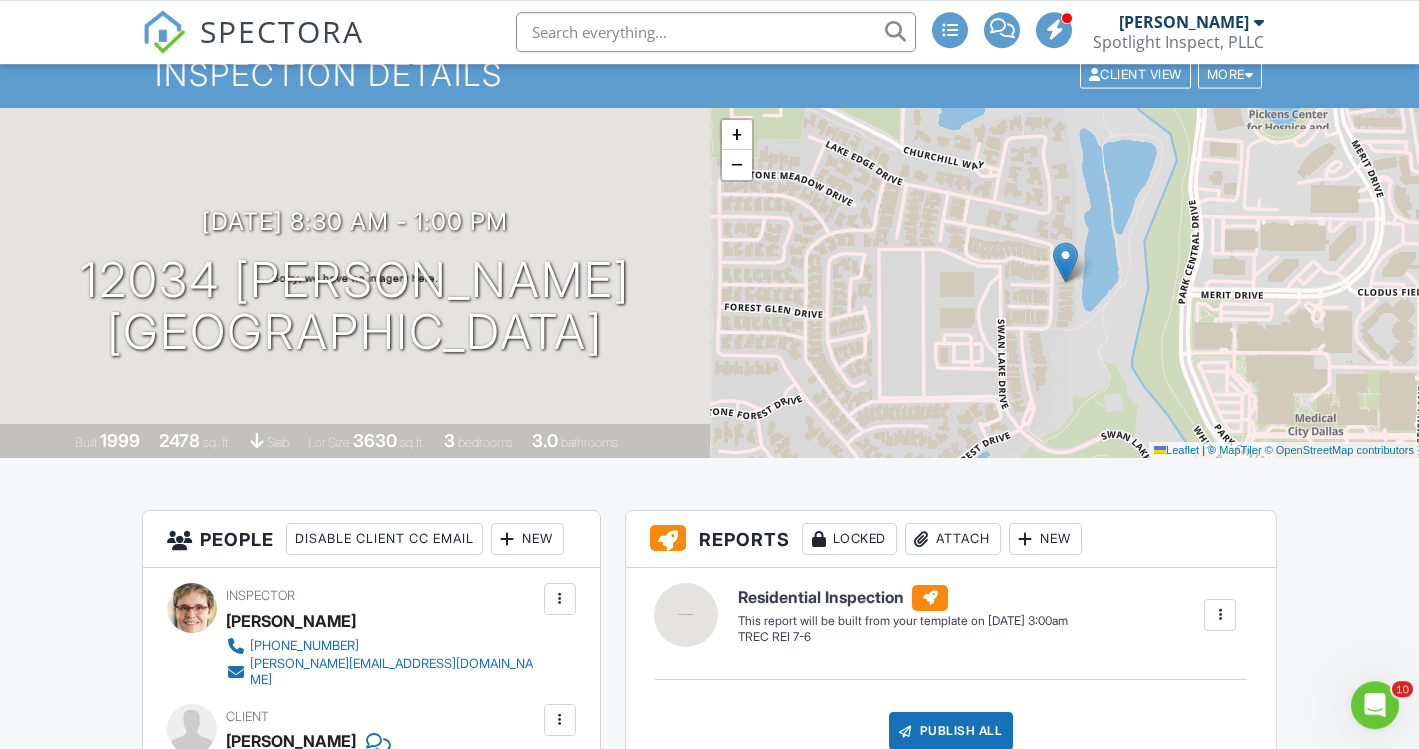 scroll, scrollTop: 0, scrollLeft: 0, axis: both 